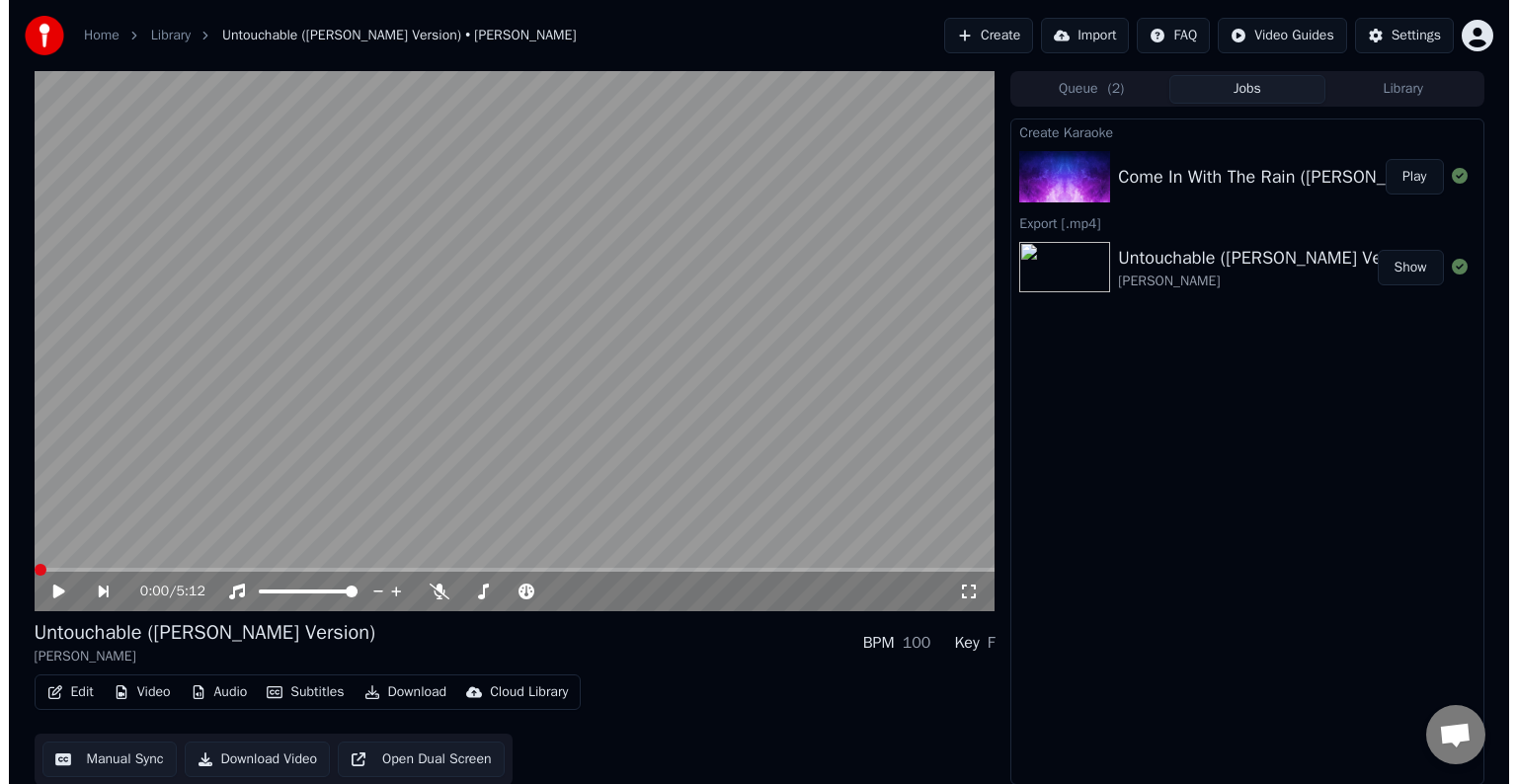 scroll, scrollTop: 0, scrollLeft: 0, axis: both 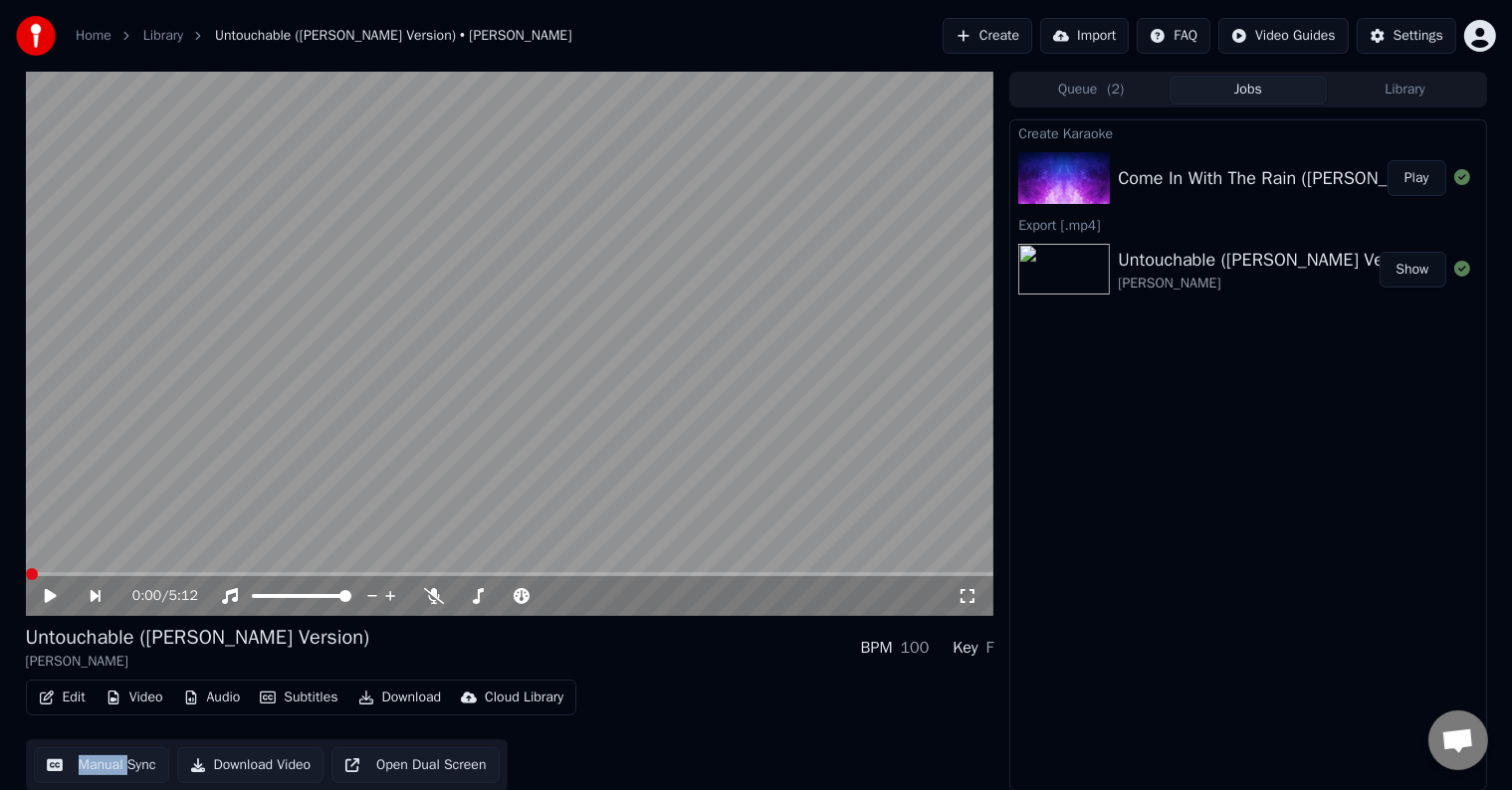 click on "Play" at bounding box center [1416, 178] 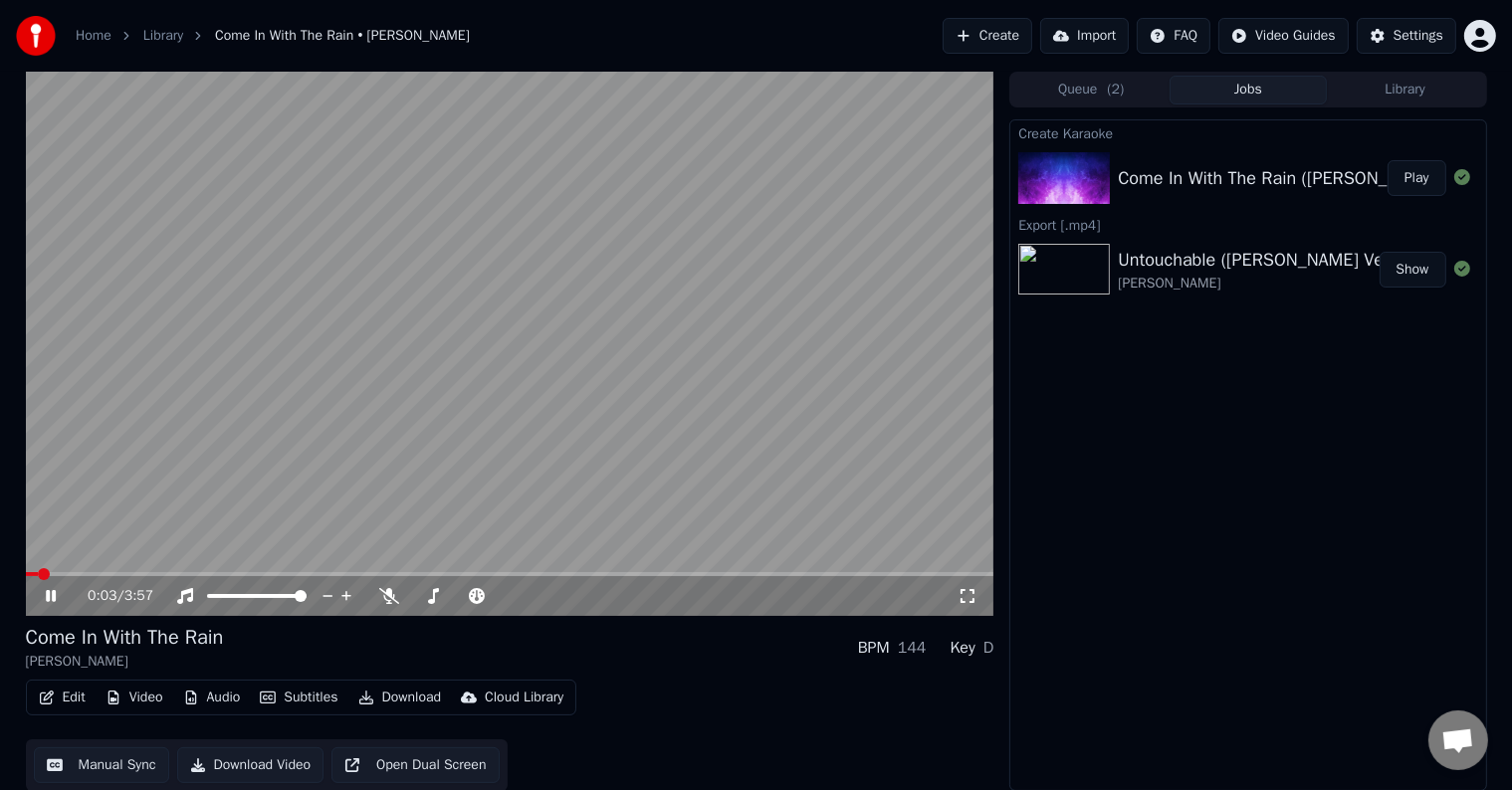 click 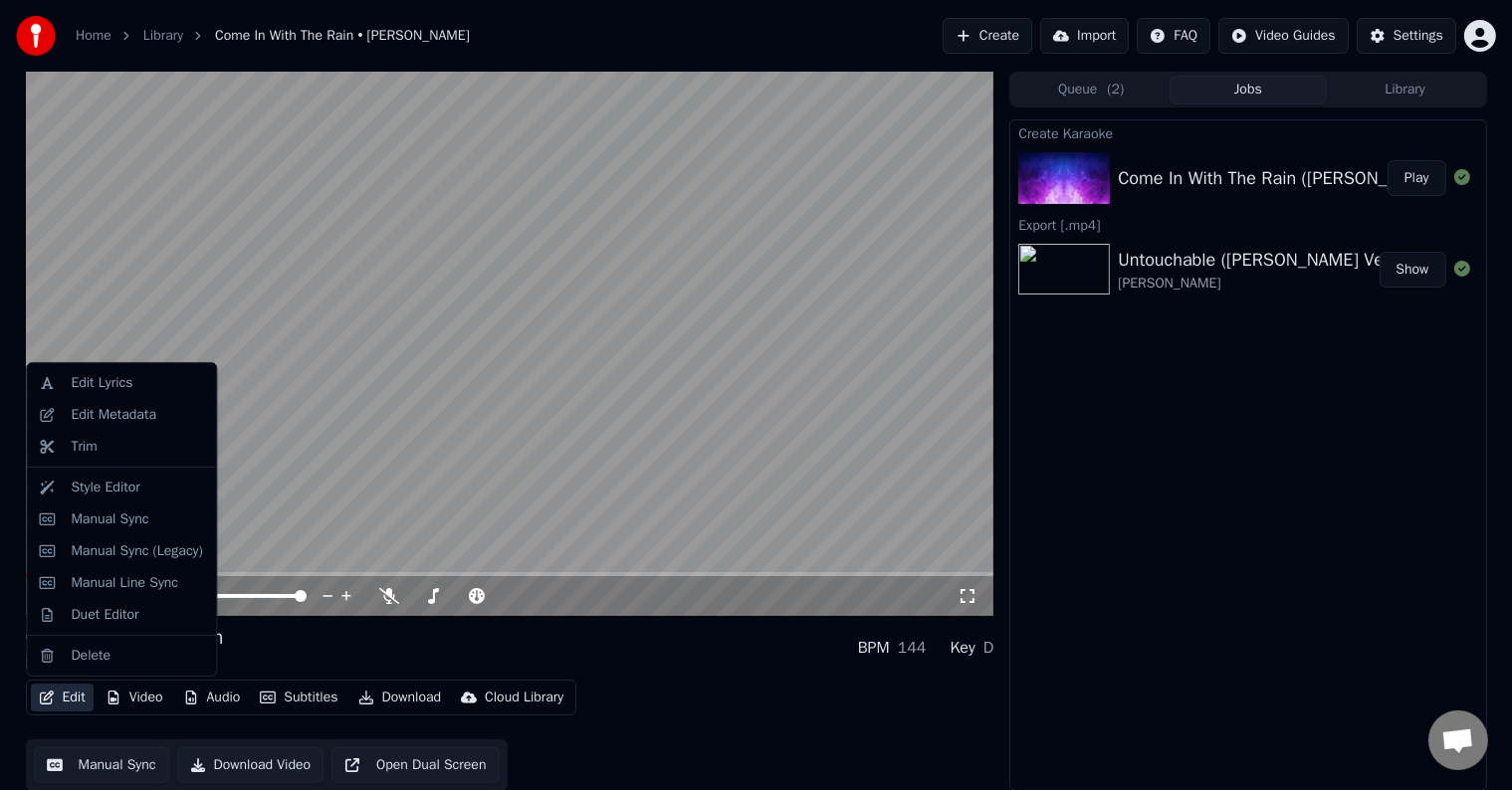 click on "Edit" at bounding box center [62, 697] 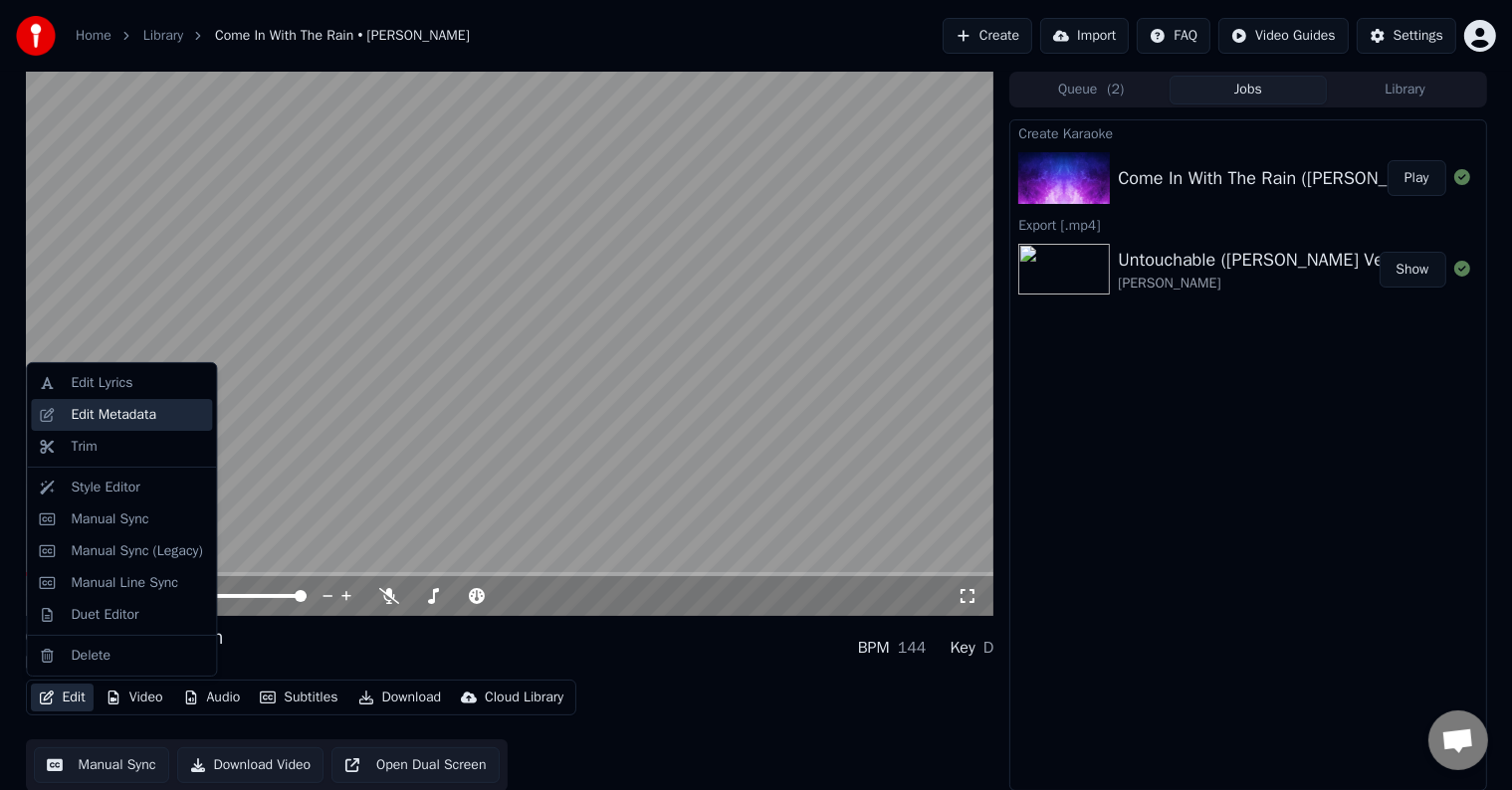 click on "Edit Metadata" at bounding box center [113, 415] 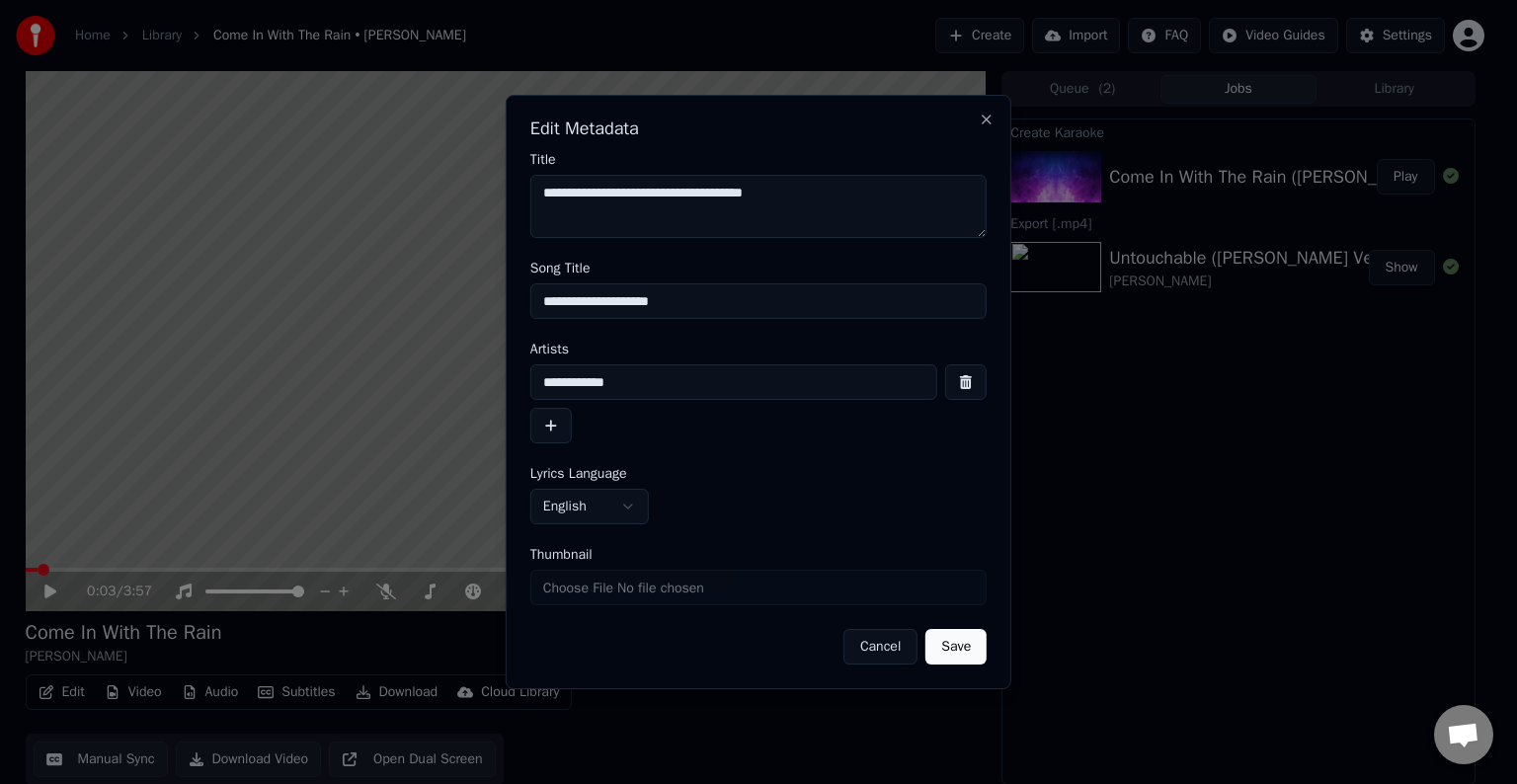 click on "**********" at bounding box center [758, 301] 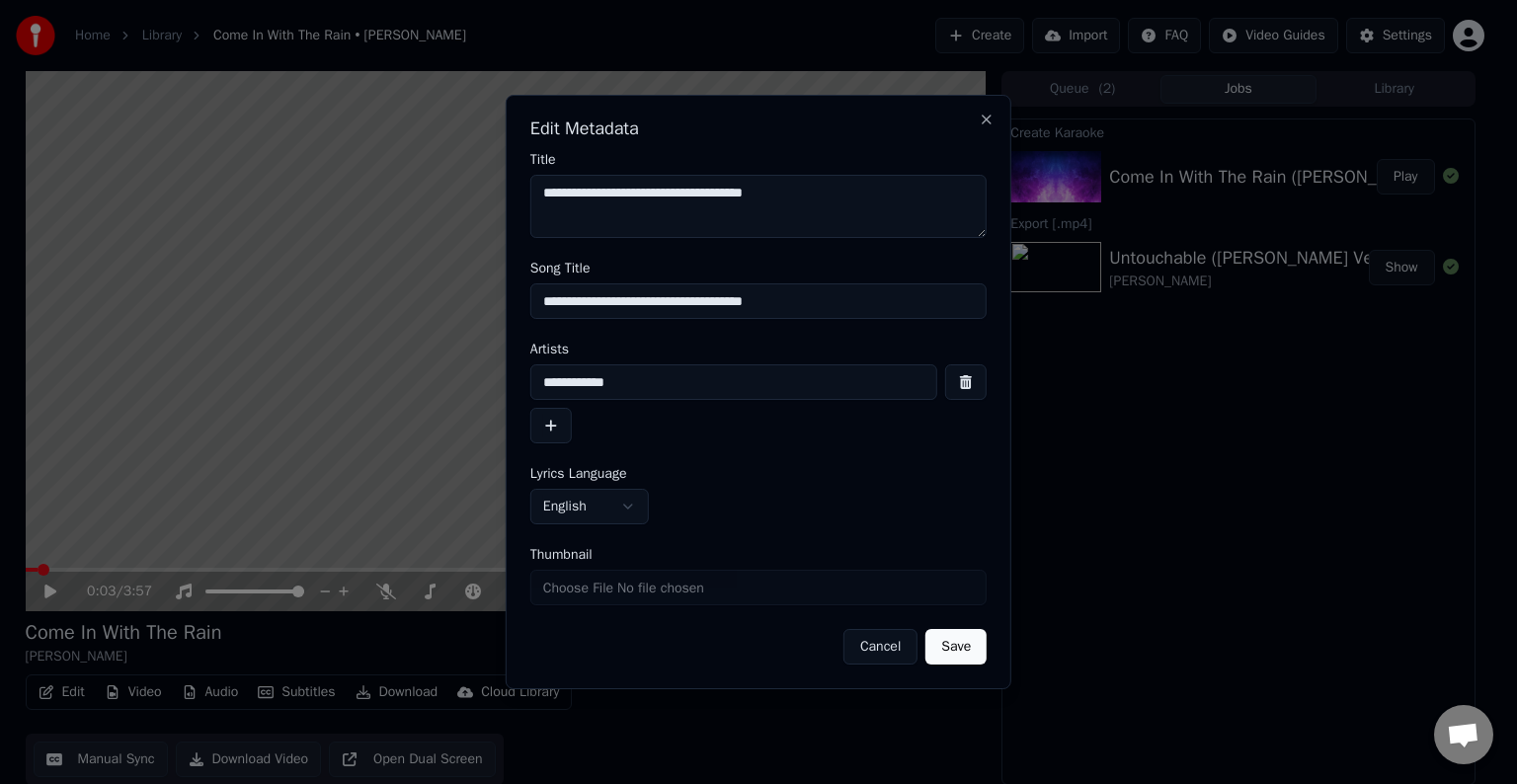 type on "**********" 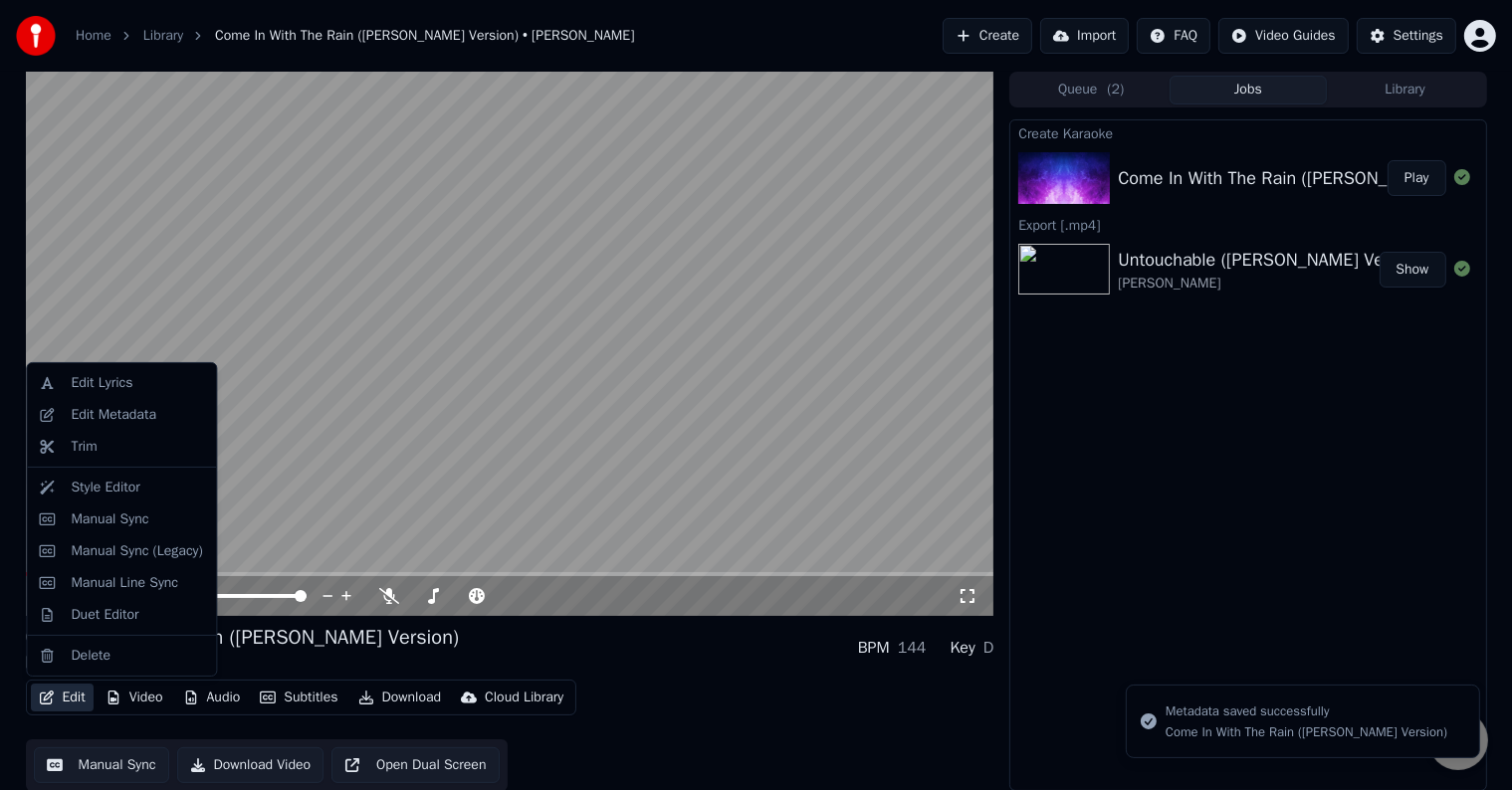 click on "Edit" at bounding box center [62, 697] 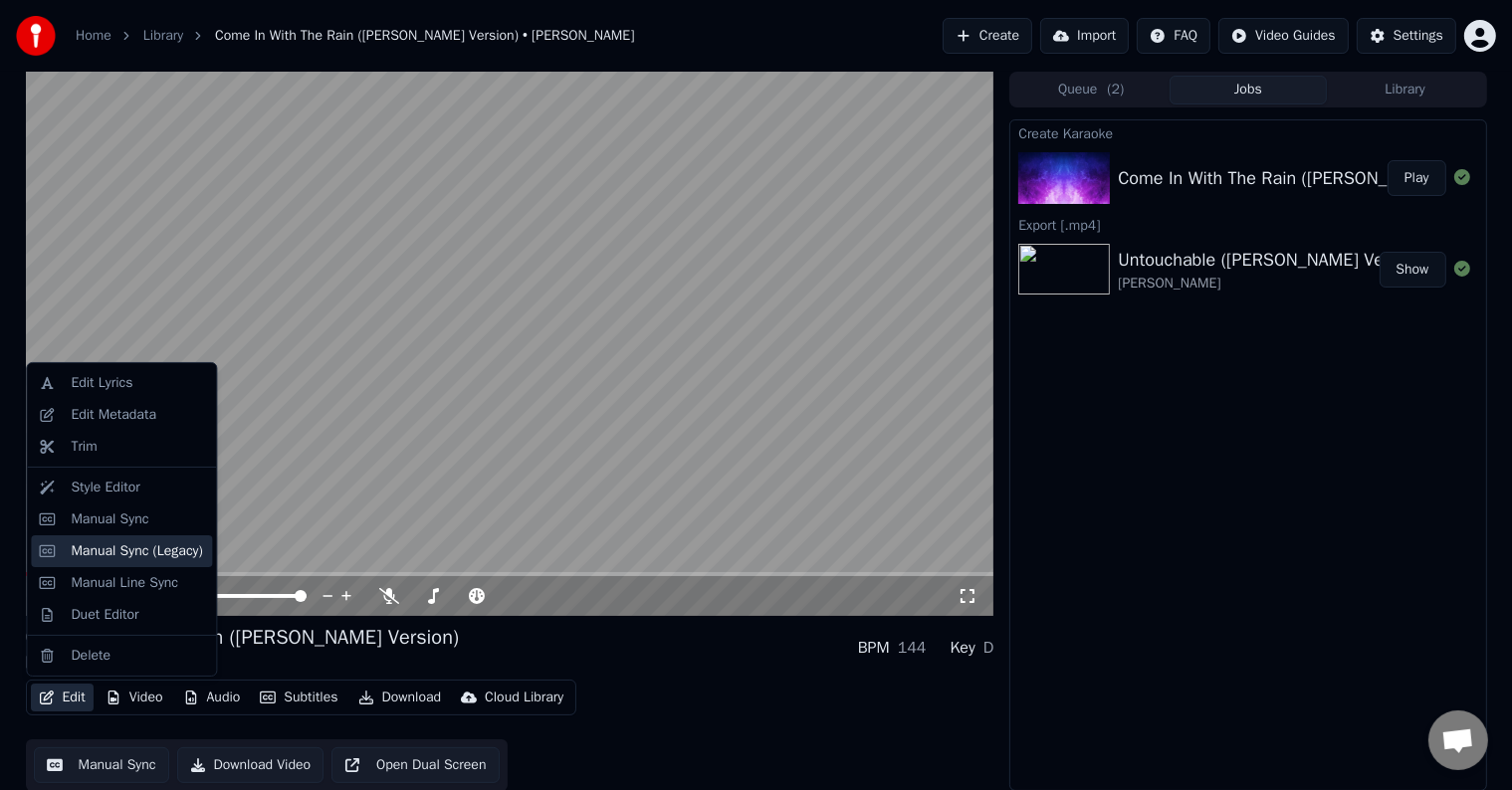 click on "Manual Sync (Legacy)" at bounding box center [136, 551] 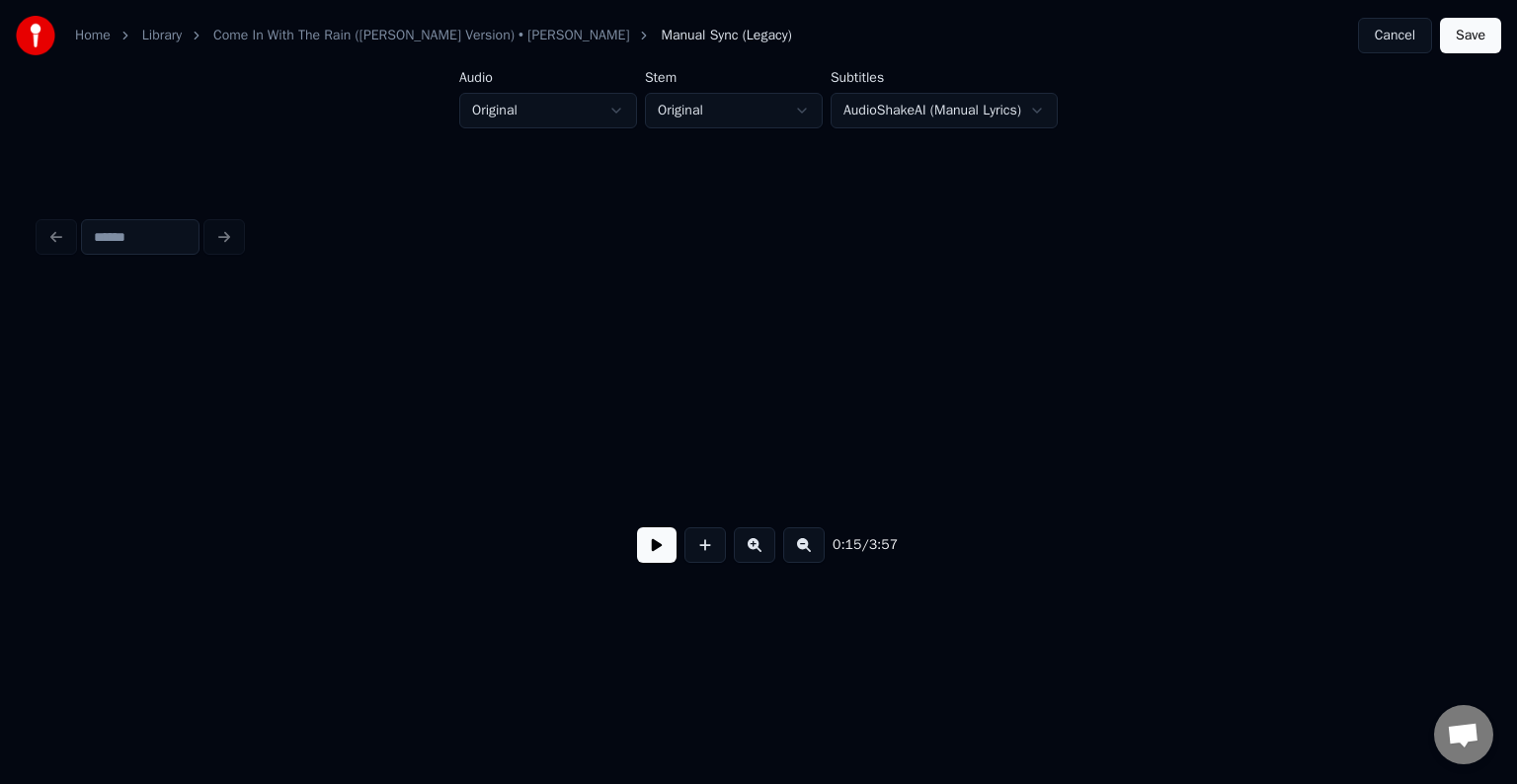 scroll, scrollTop: 0, scrollLeft: 2287, axis: horizontal 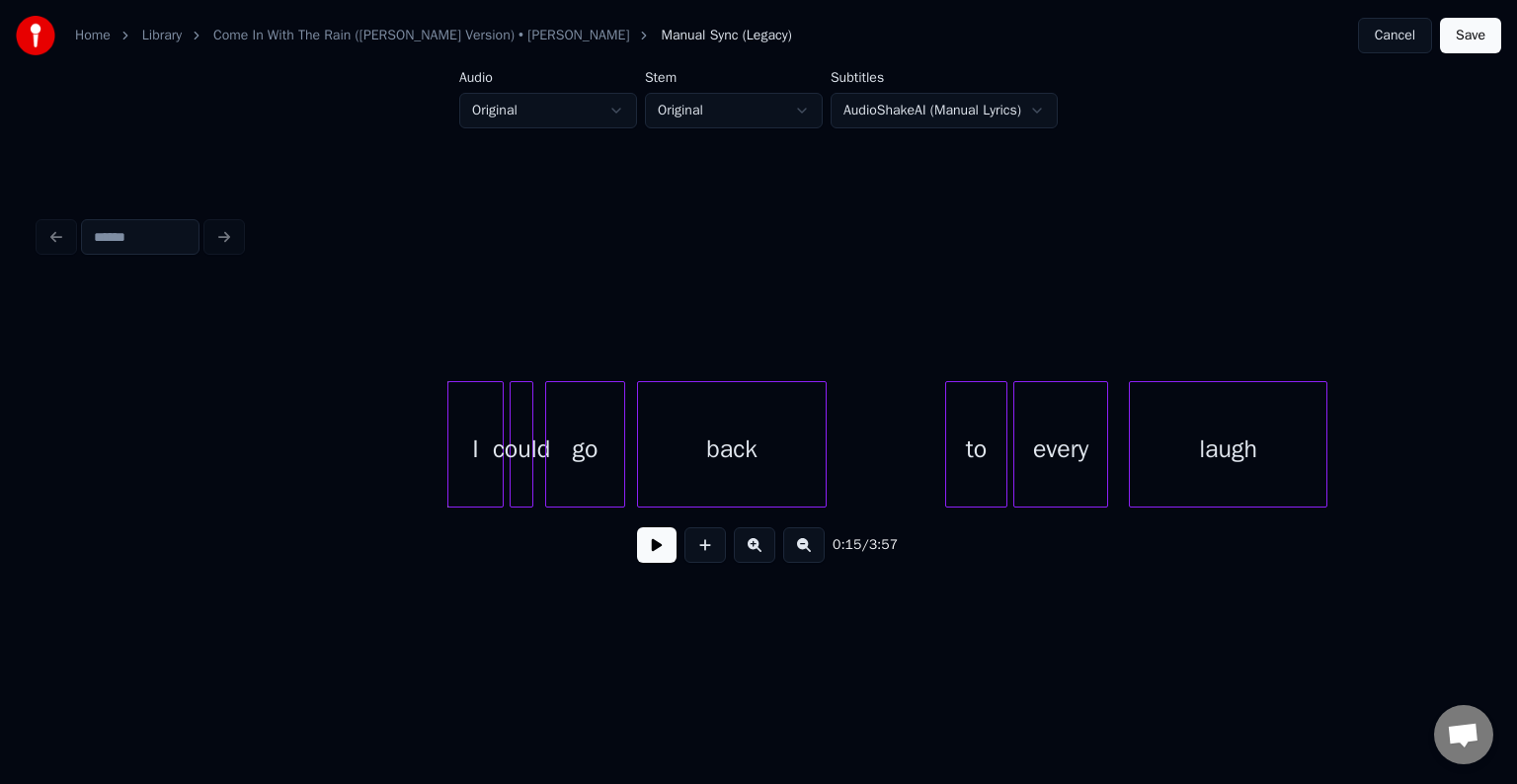 click on "I could go back to every laugh" at bounding box center [15745, 444] 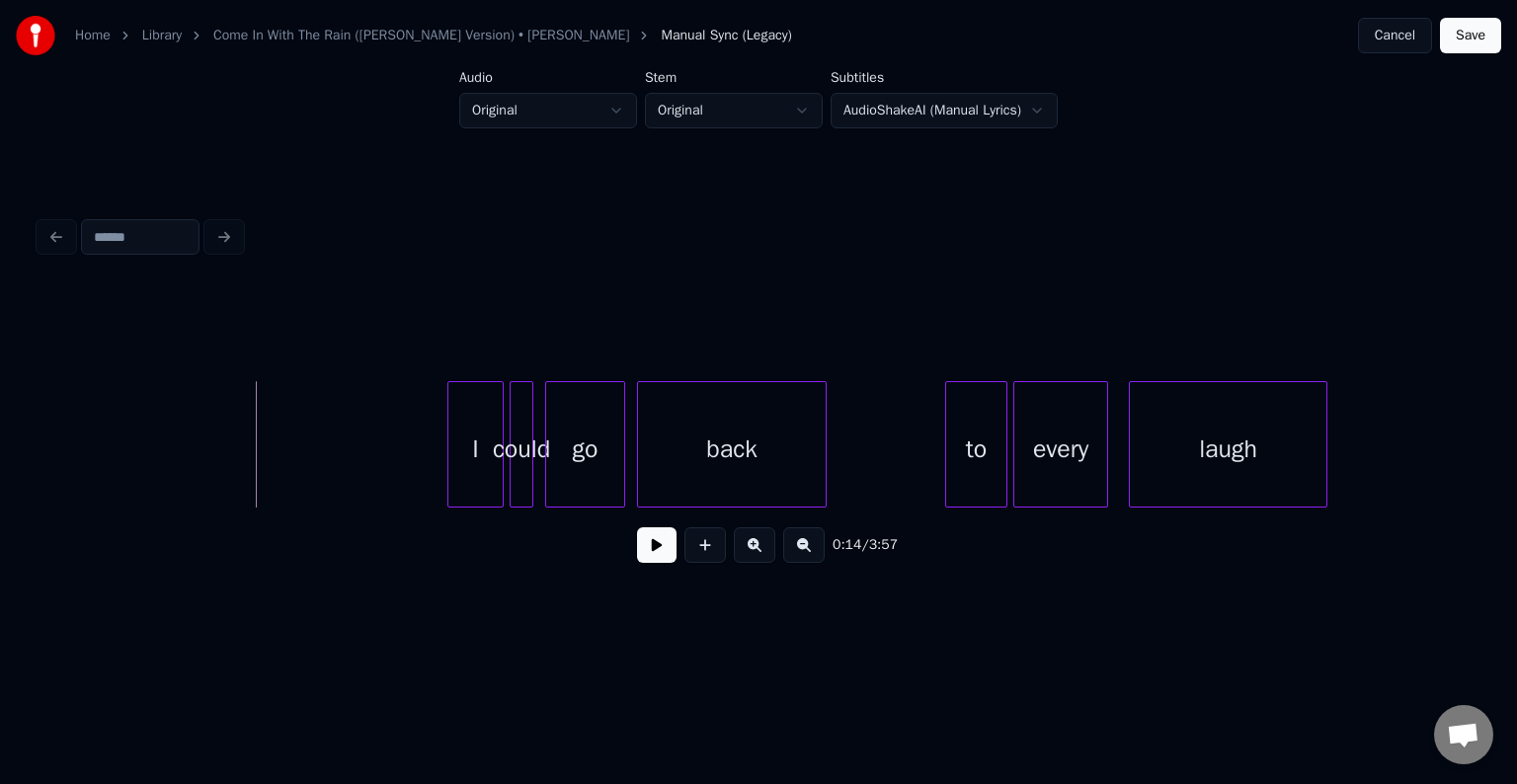 click at bounding box center [657, 545] 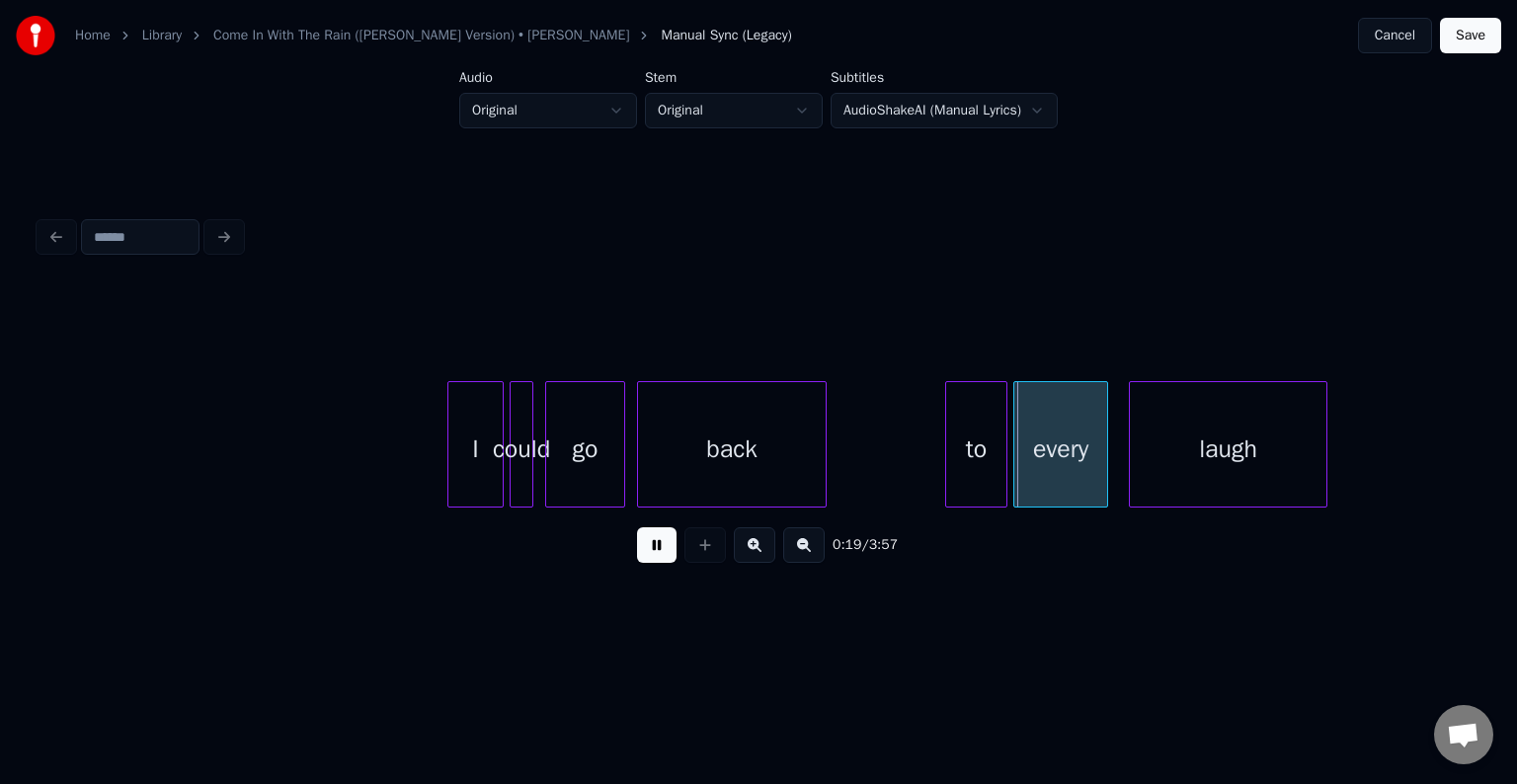 type 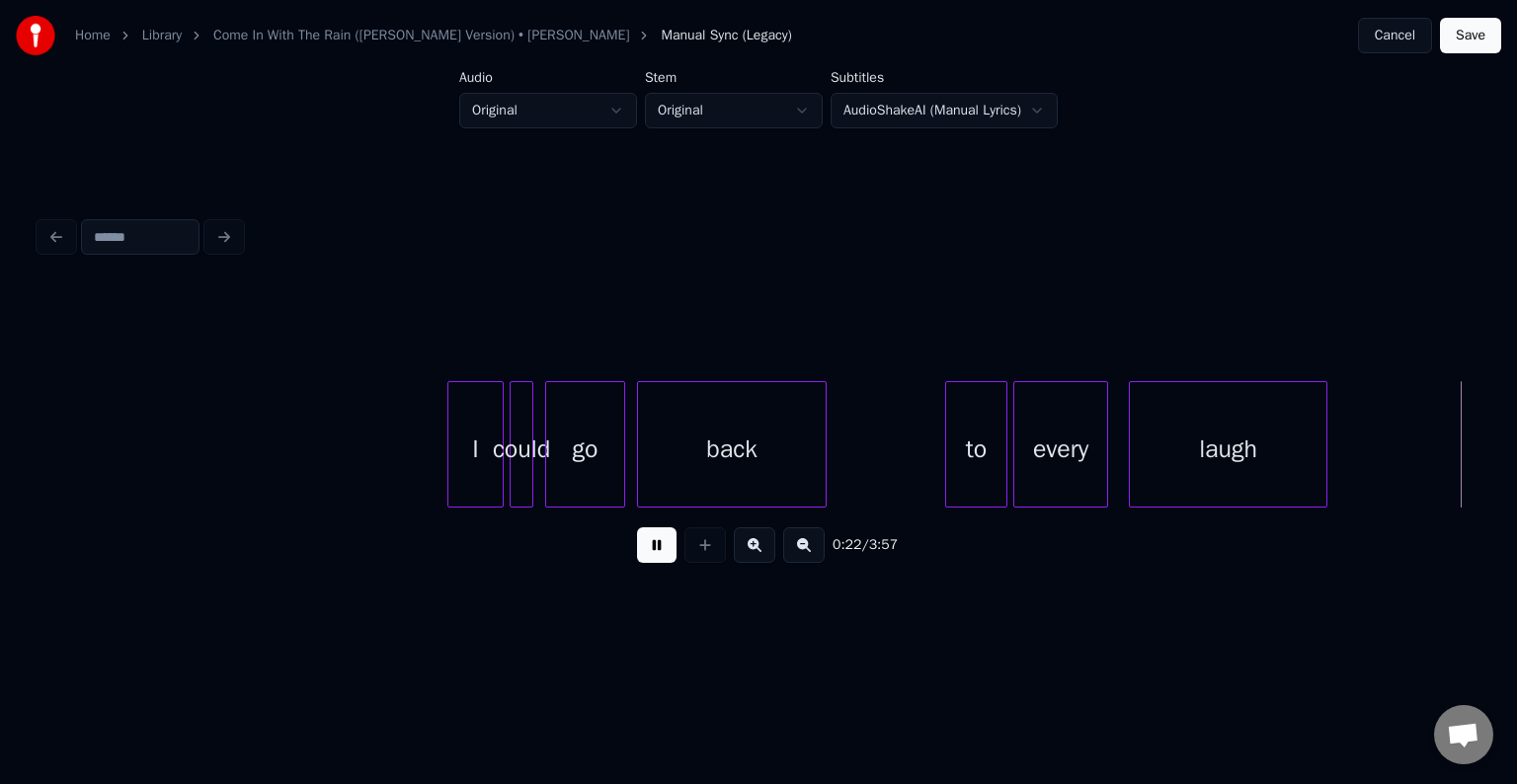 scroll, scrollTop: 0, scrollLeft: 3317, axis: horizontal 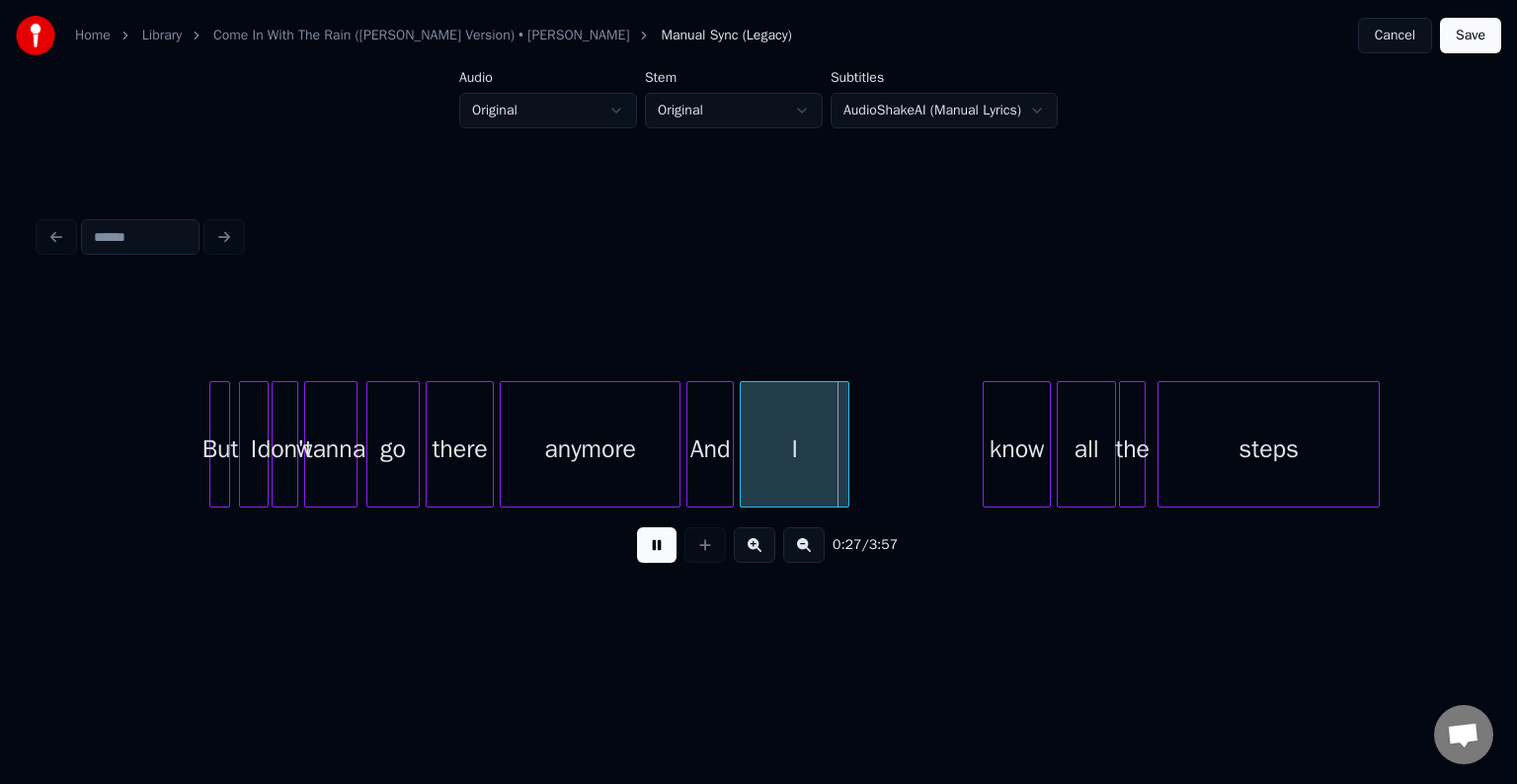 click at bounding box center (657, 545) 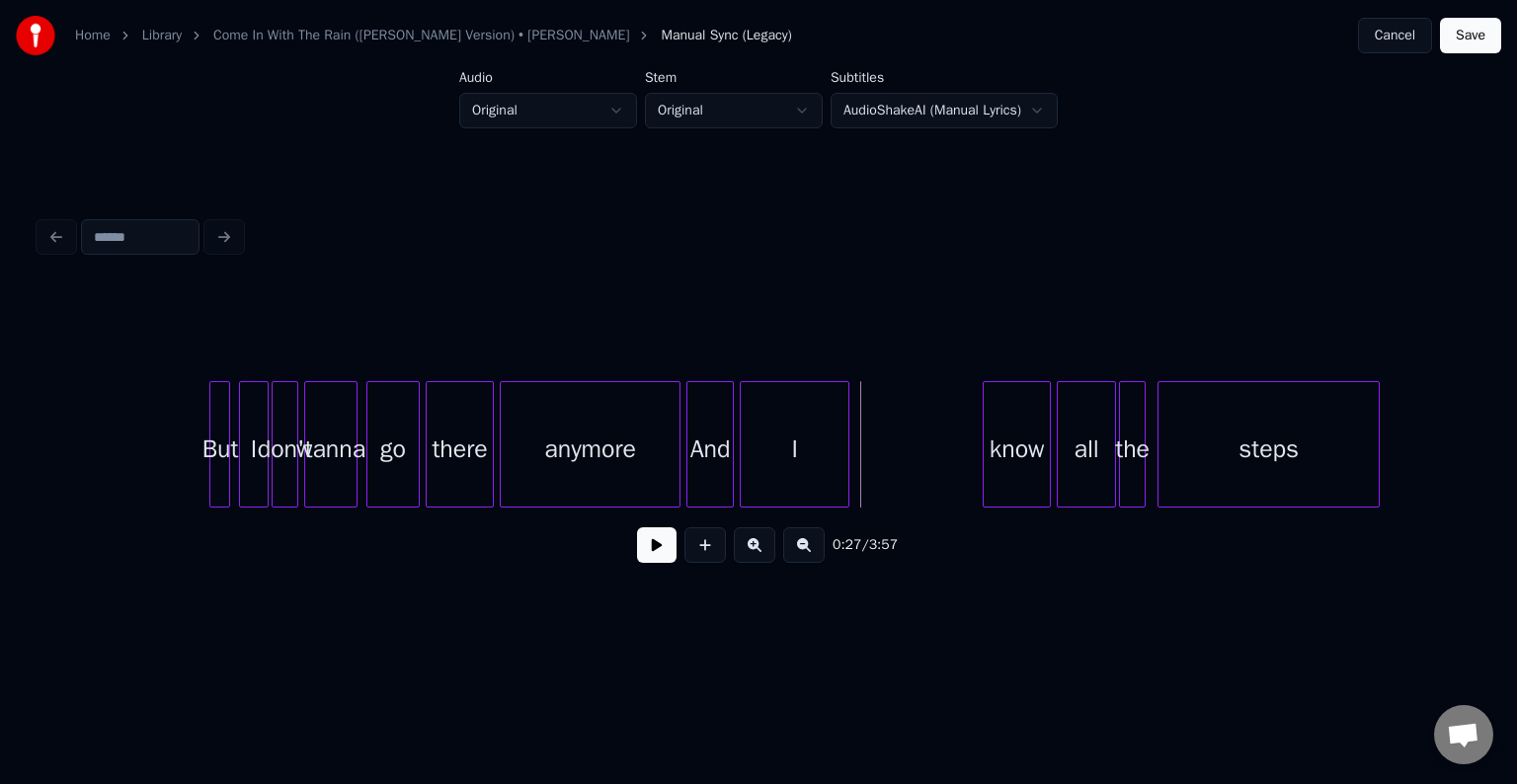 click at bounding box center (657, 545) 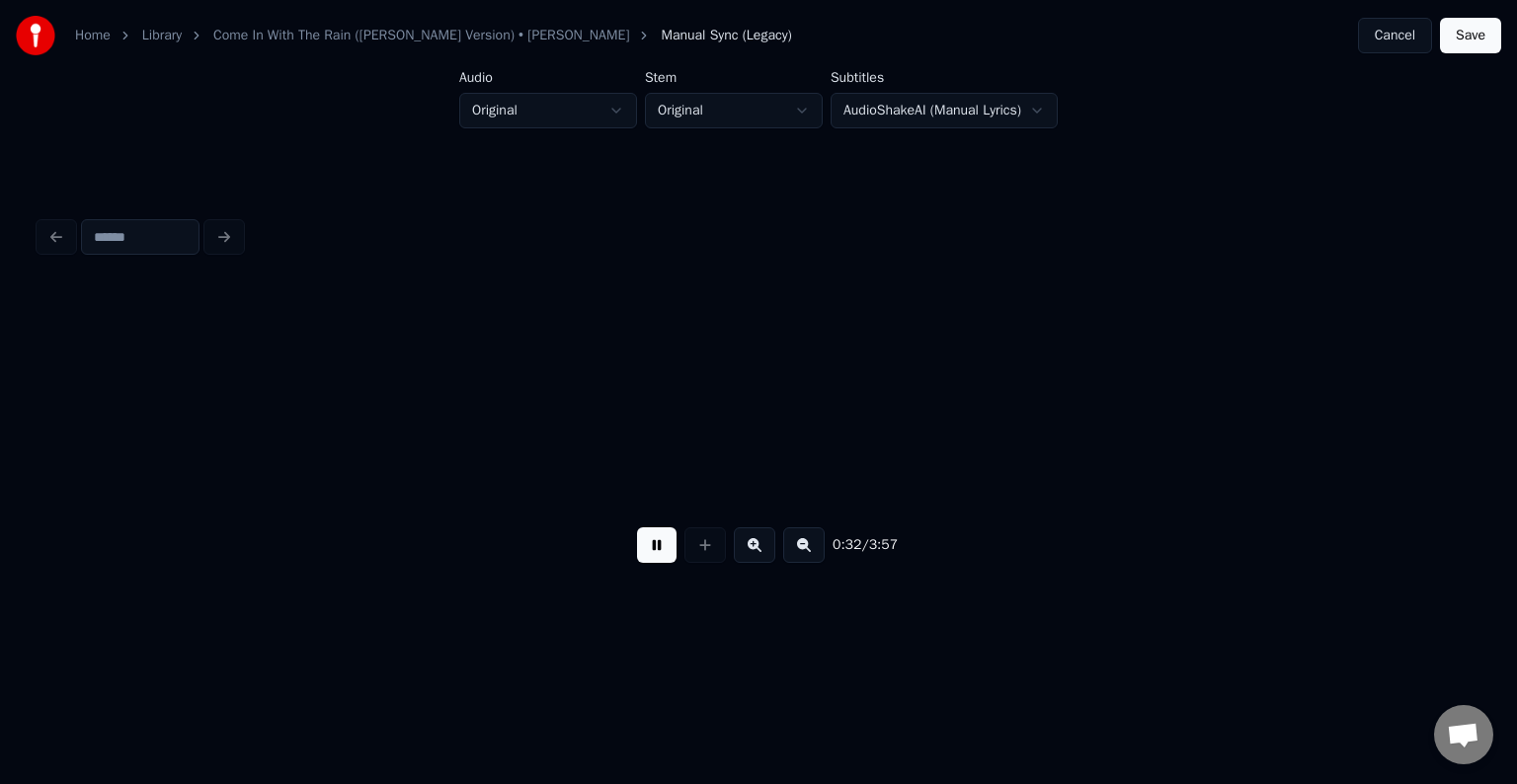 scroll, scrollTop: 0, scrollLeft: 4756, axis: horizontal 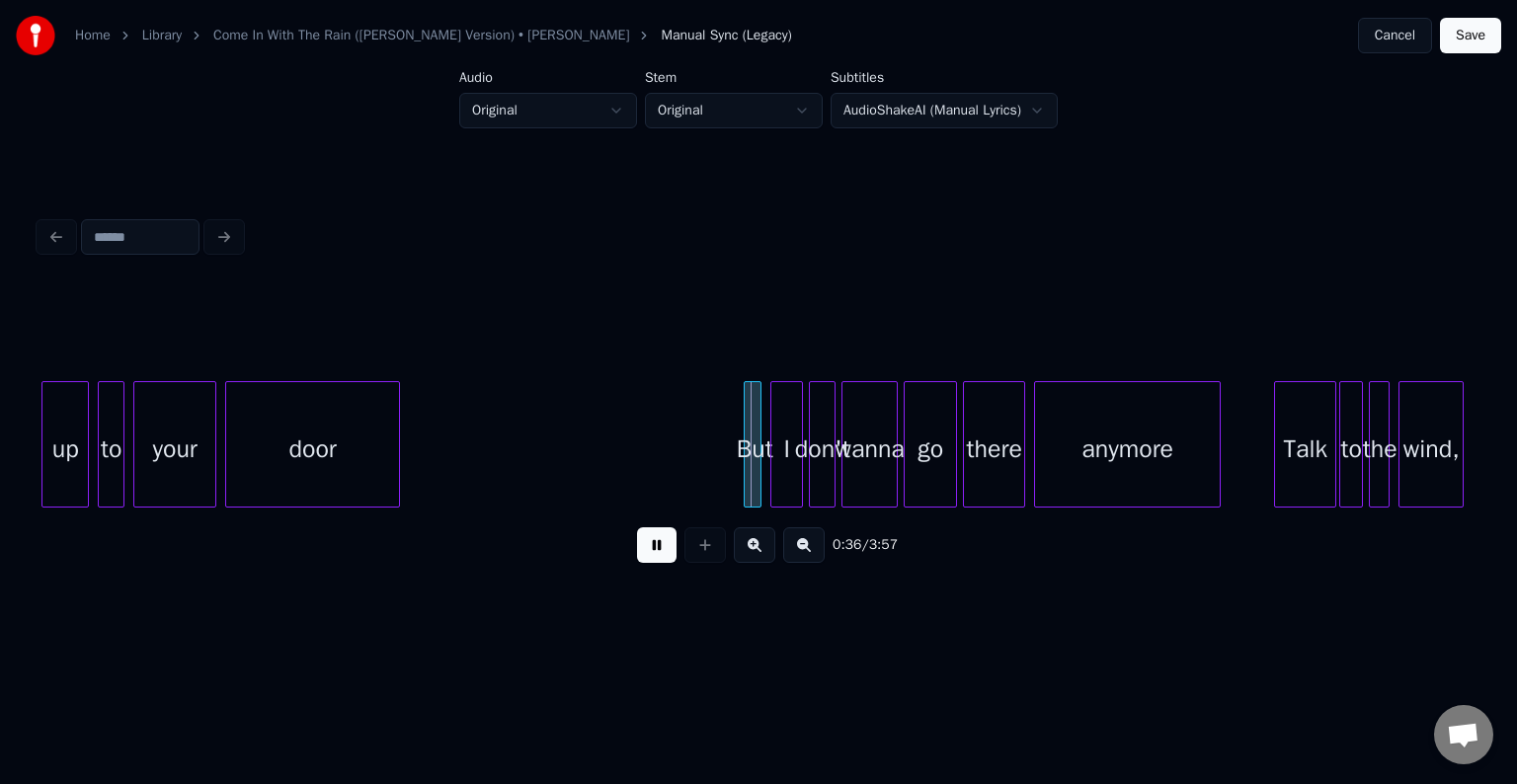 click at bounding box center (657, 545) 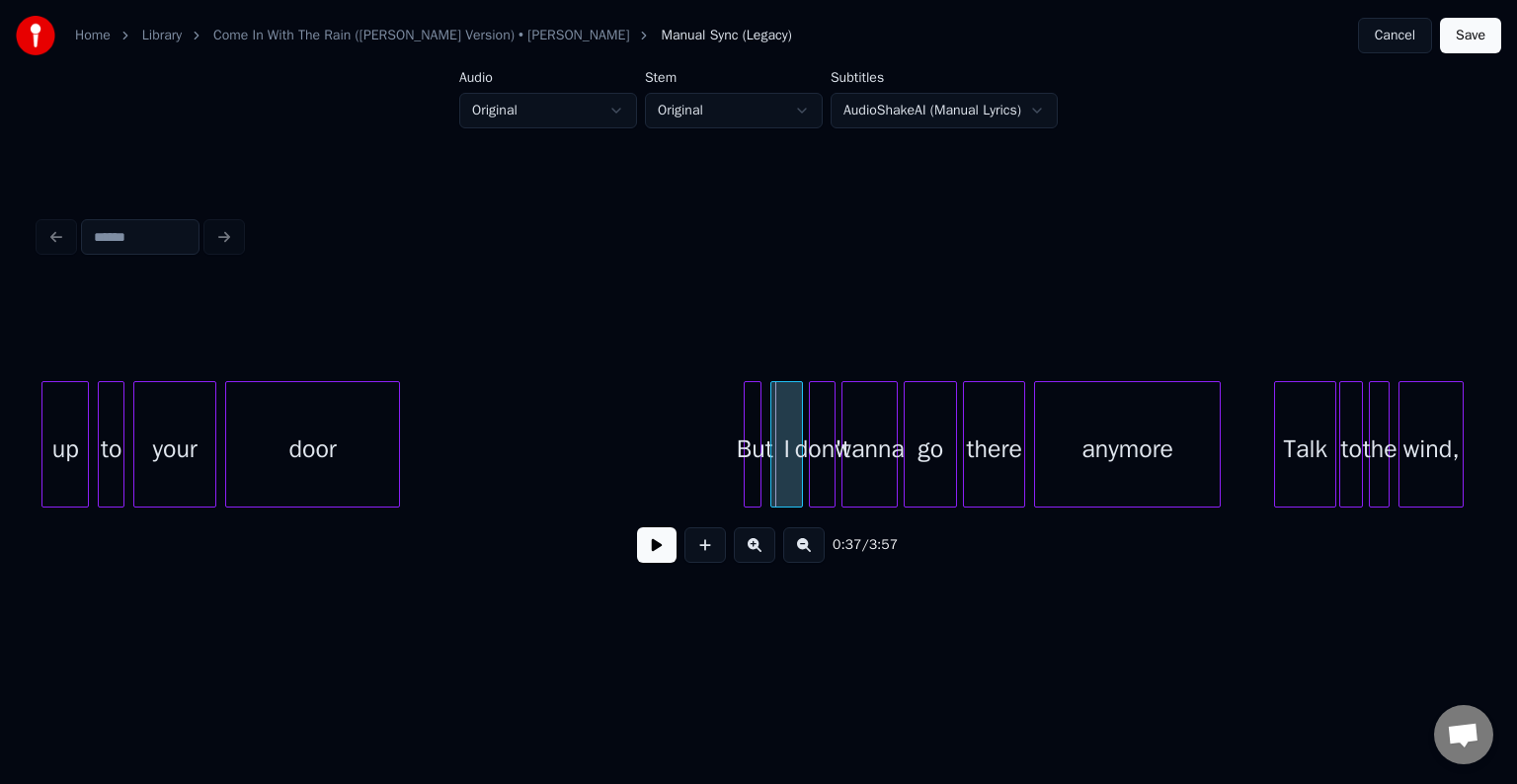 click at bounding box center (657, 545) 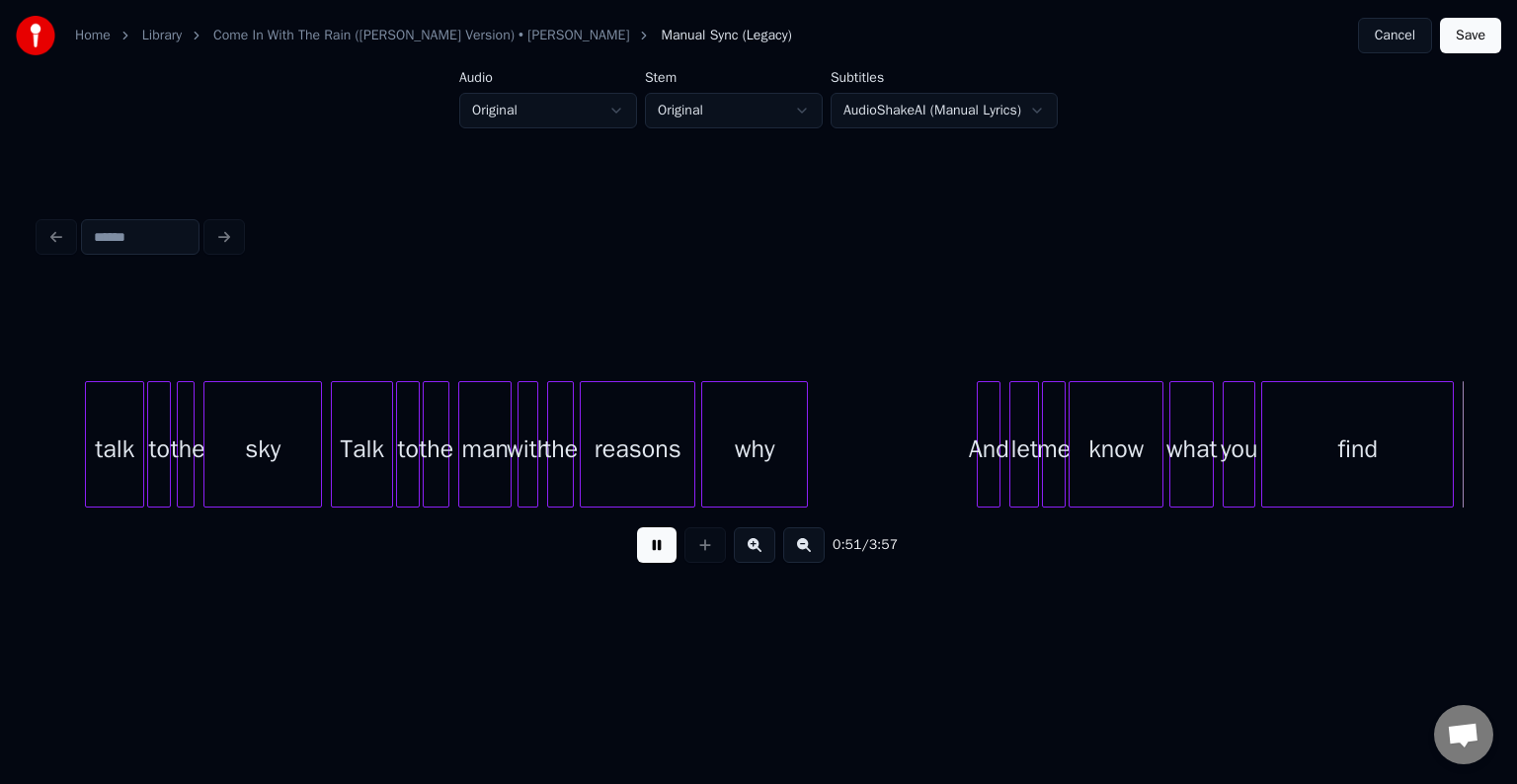 scroll, scrollTop: 0, scrollLeft: 7633, axis: horizontal 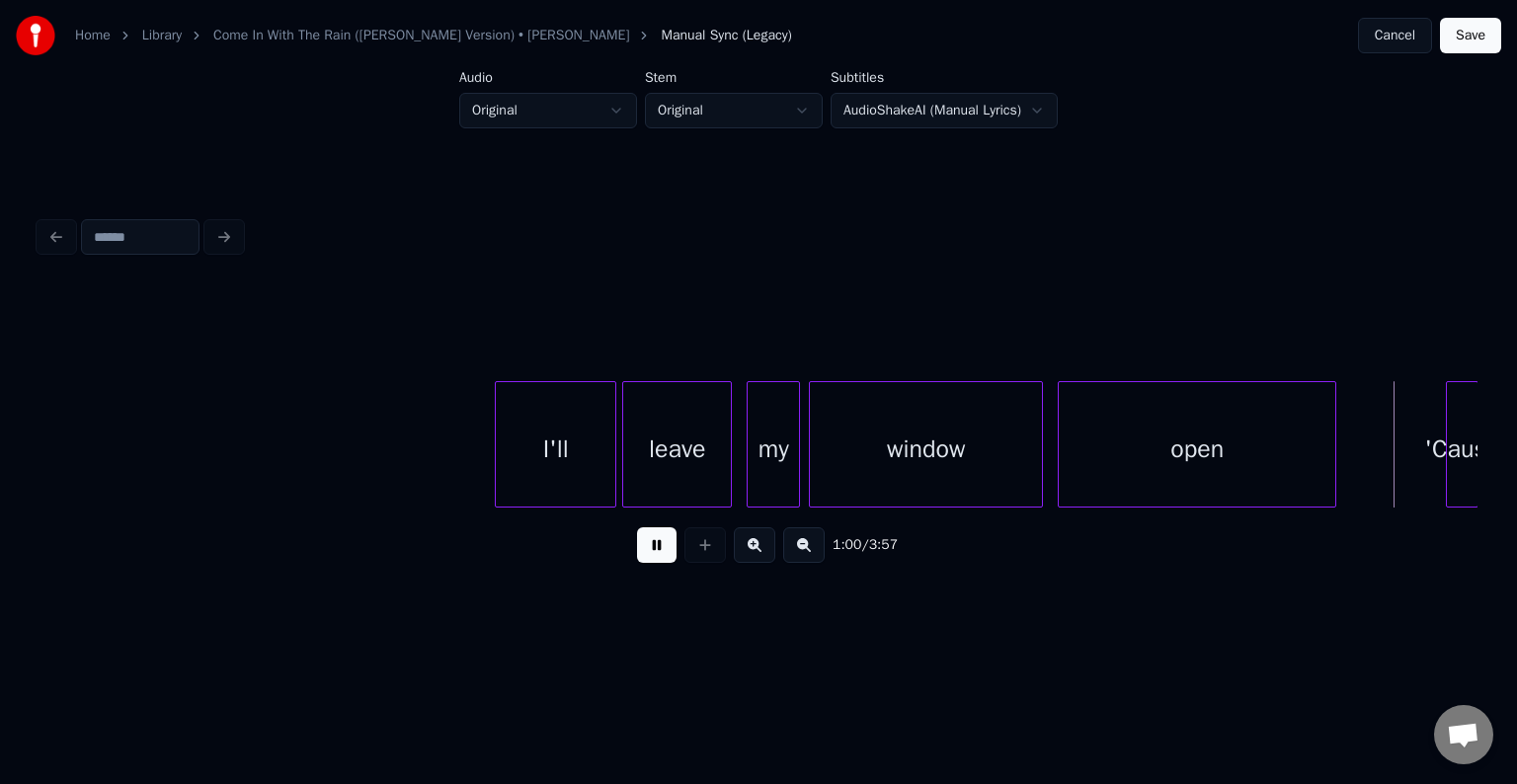 click at bounding box center [657, 545] 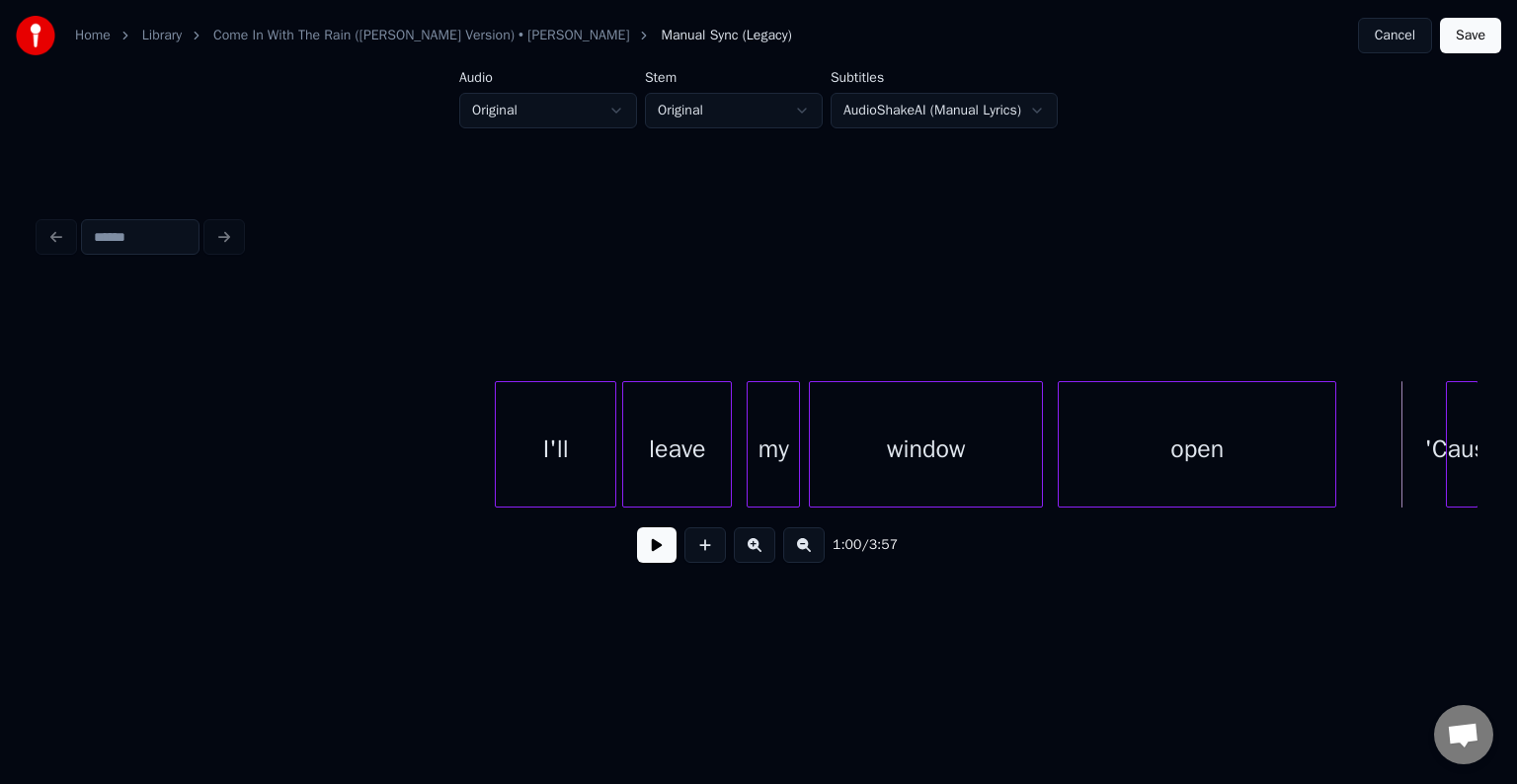 click at bounding box center [657, 545] 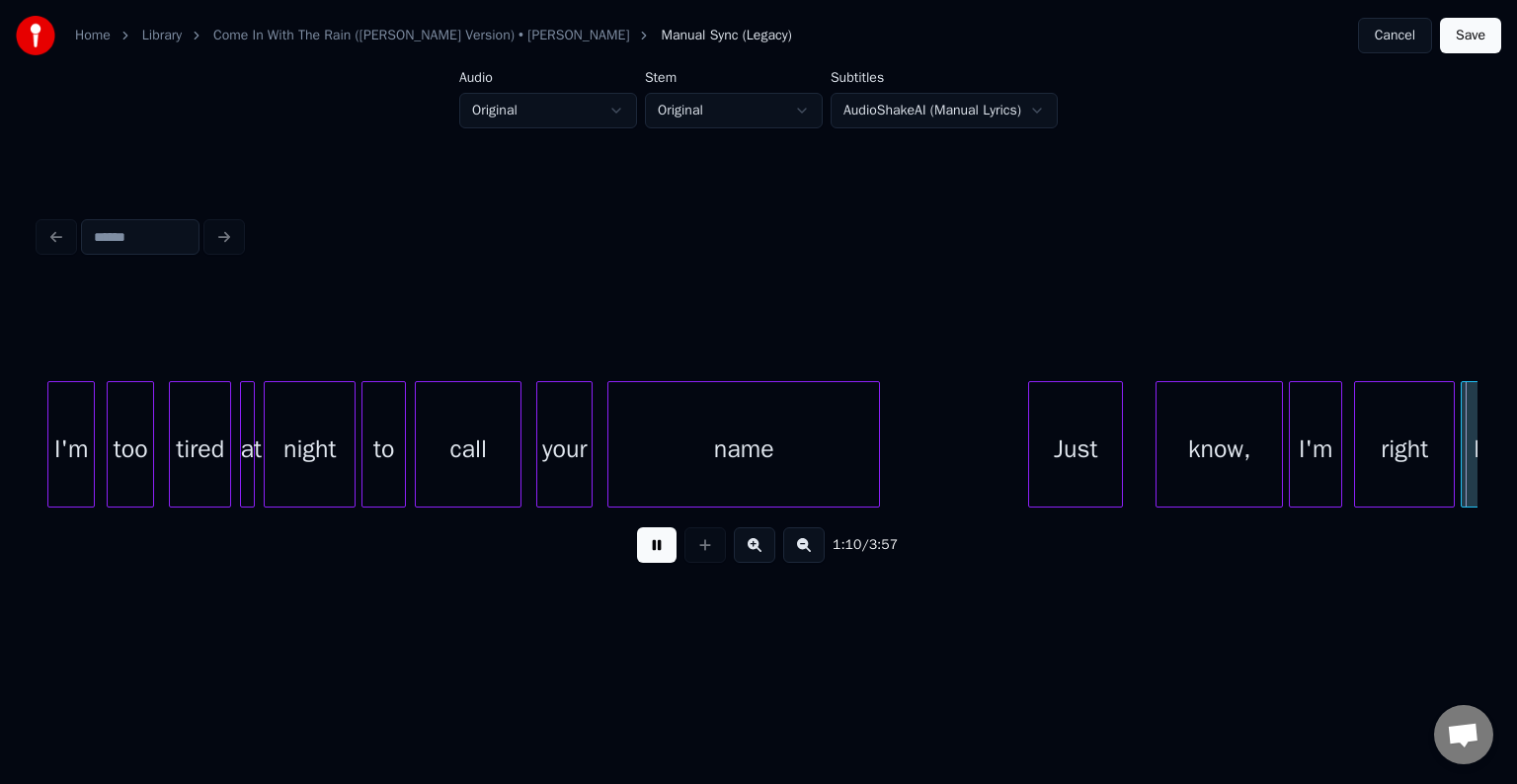 scroll, scrollTop: 0, scrollLeft: 10512, axis: horizontal 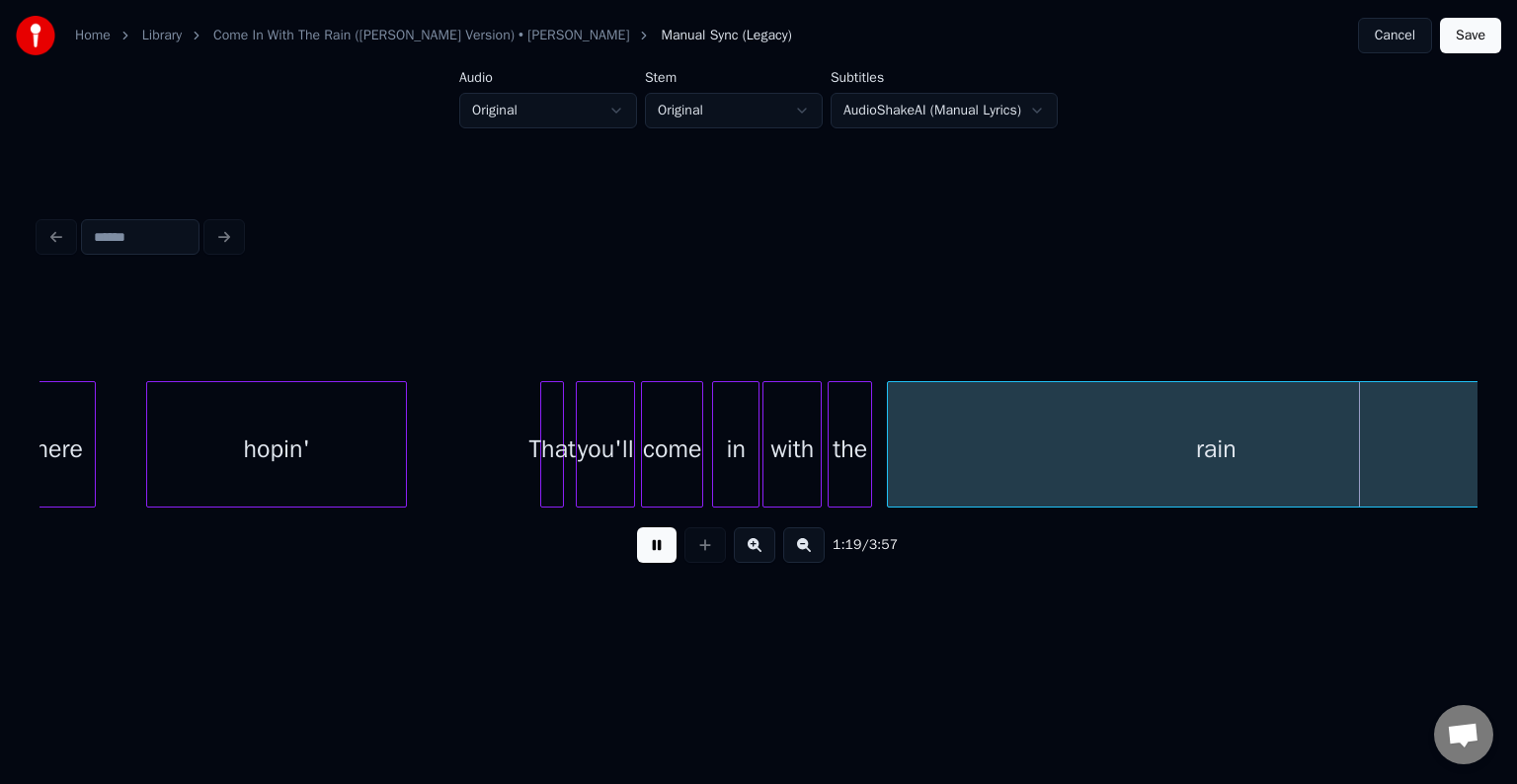 click at bounding box center [657, 545] 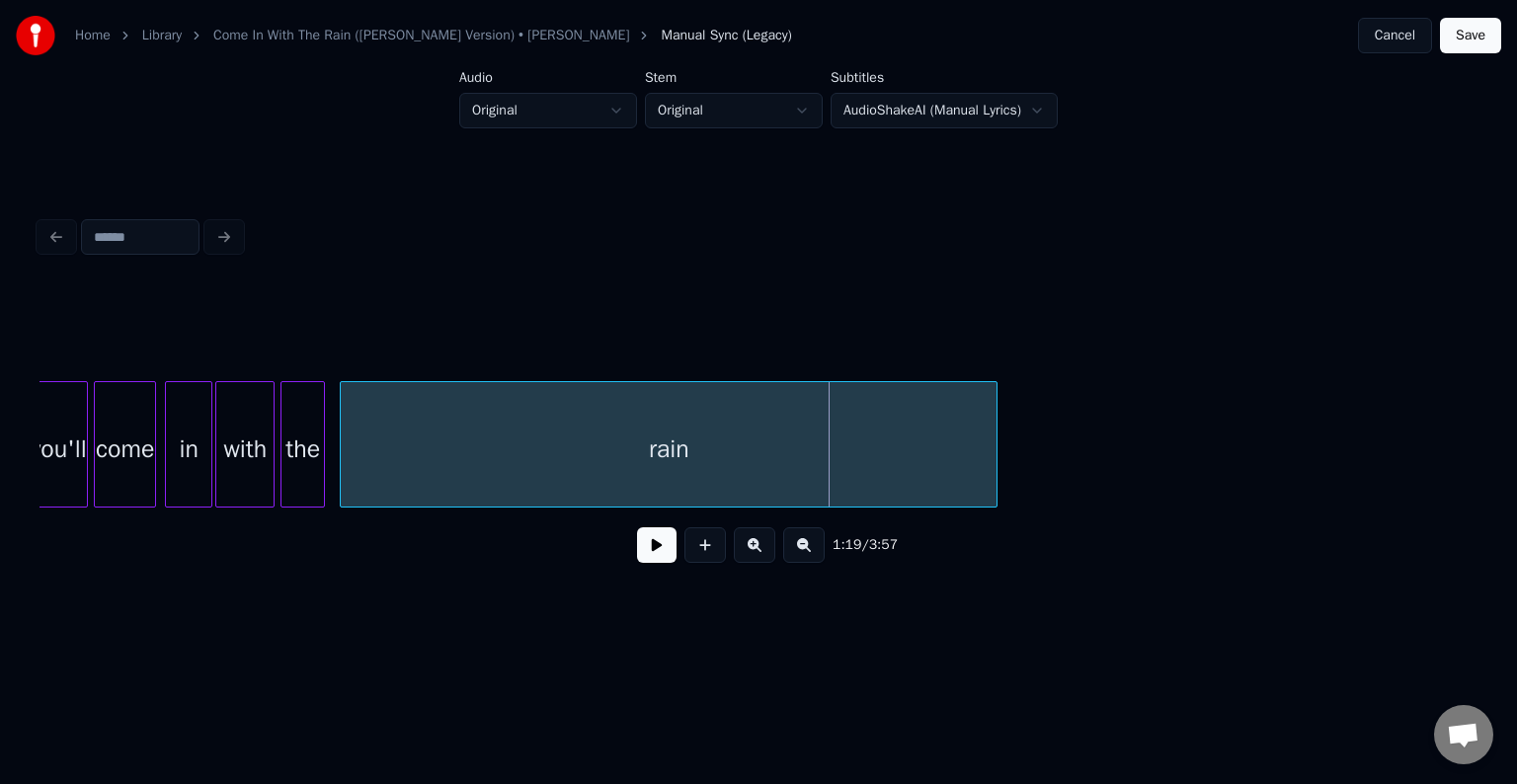 scroll, scrollTop: 0, scrollLeft: 10920, axis: horizontal 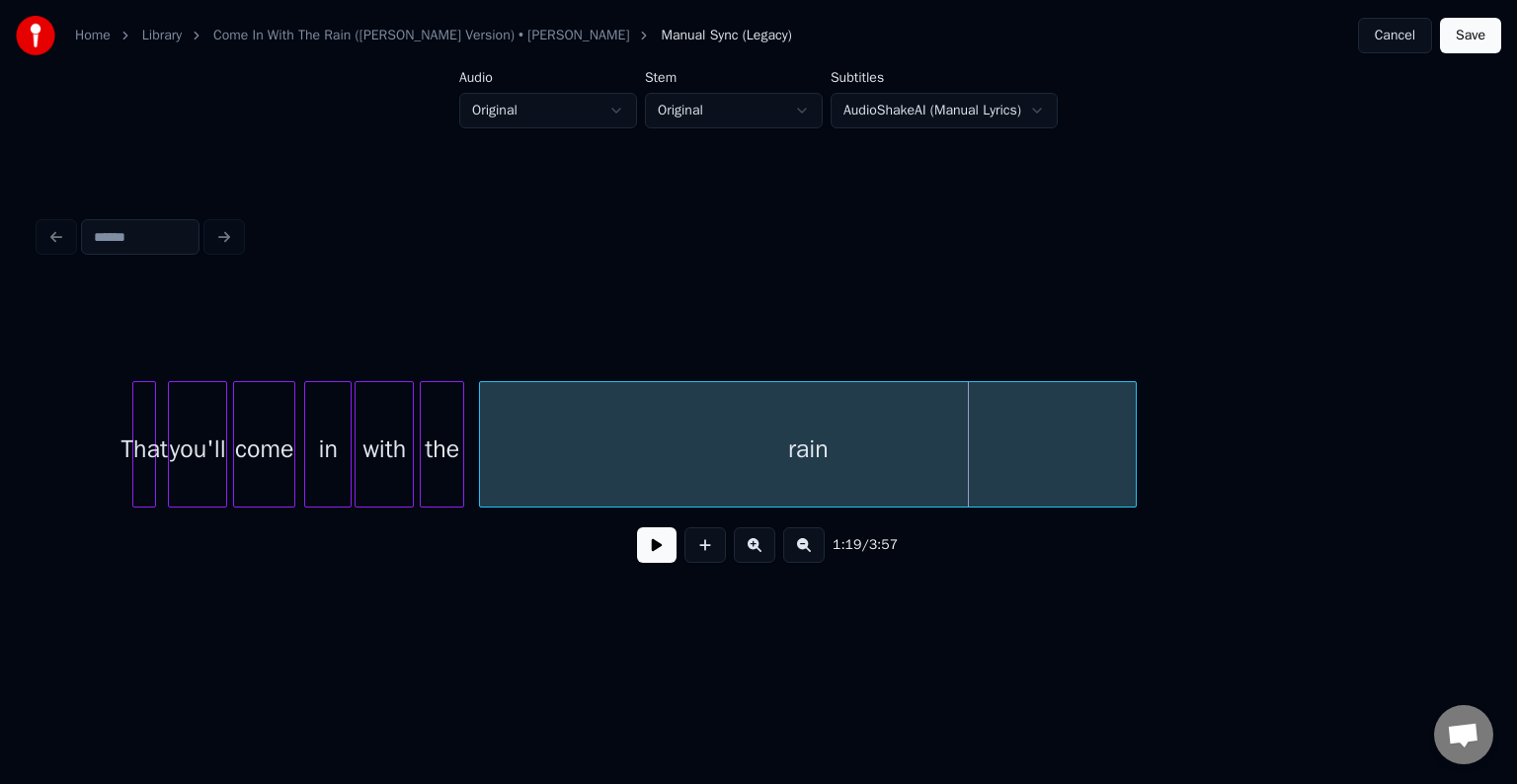 click on "rain" at bounding box center [808, 449] 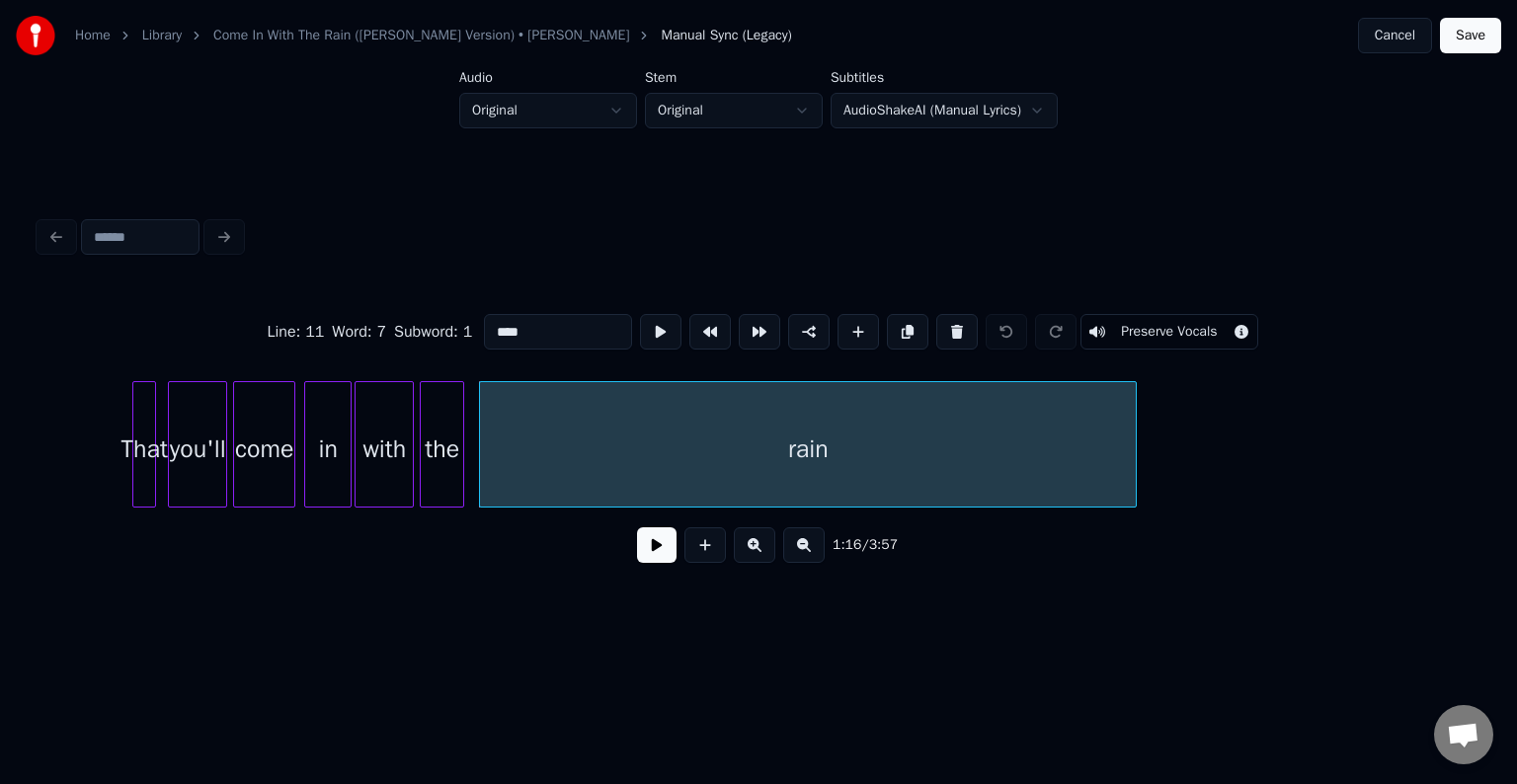 click at bounding box center (657, 545) 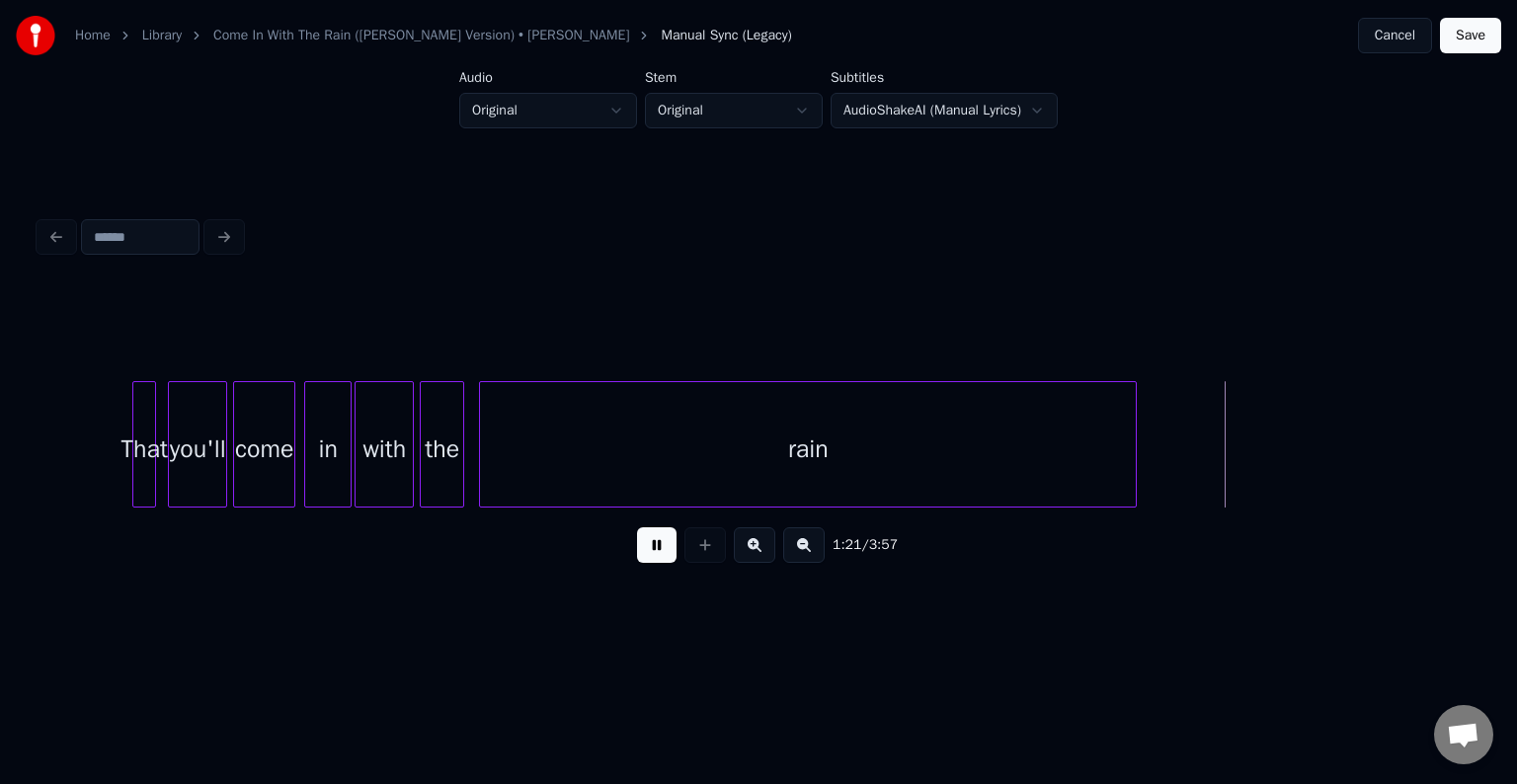click at bounding box center (657, 545) 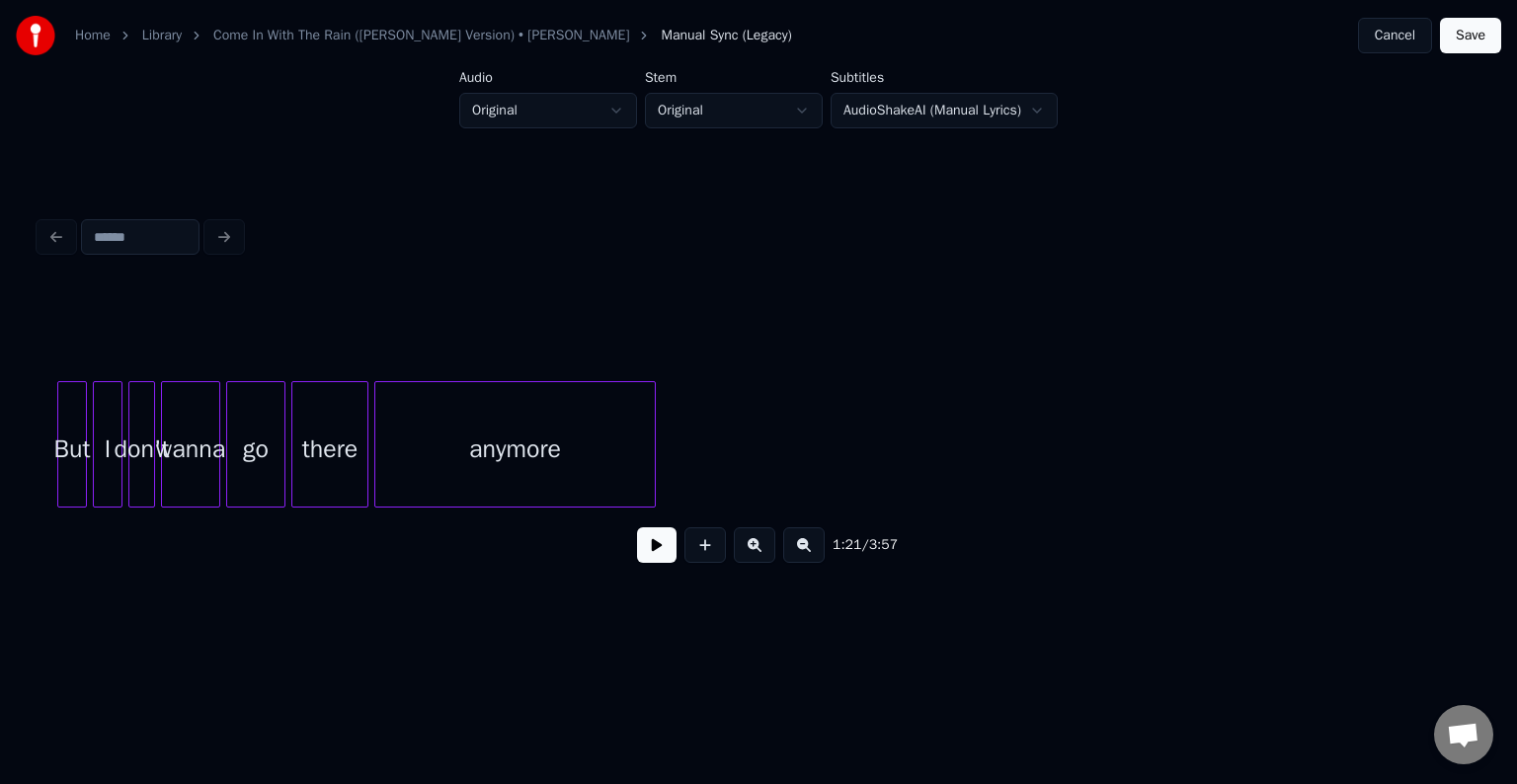 scroll, scrollTop: 0, scrollLeft: 33733, axis: horizontal 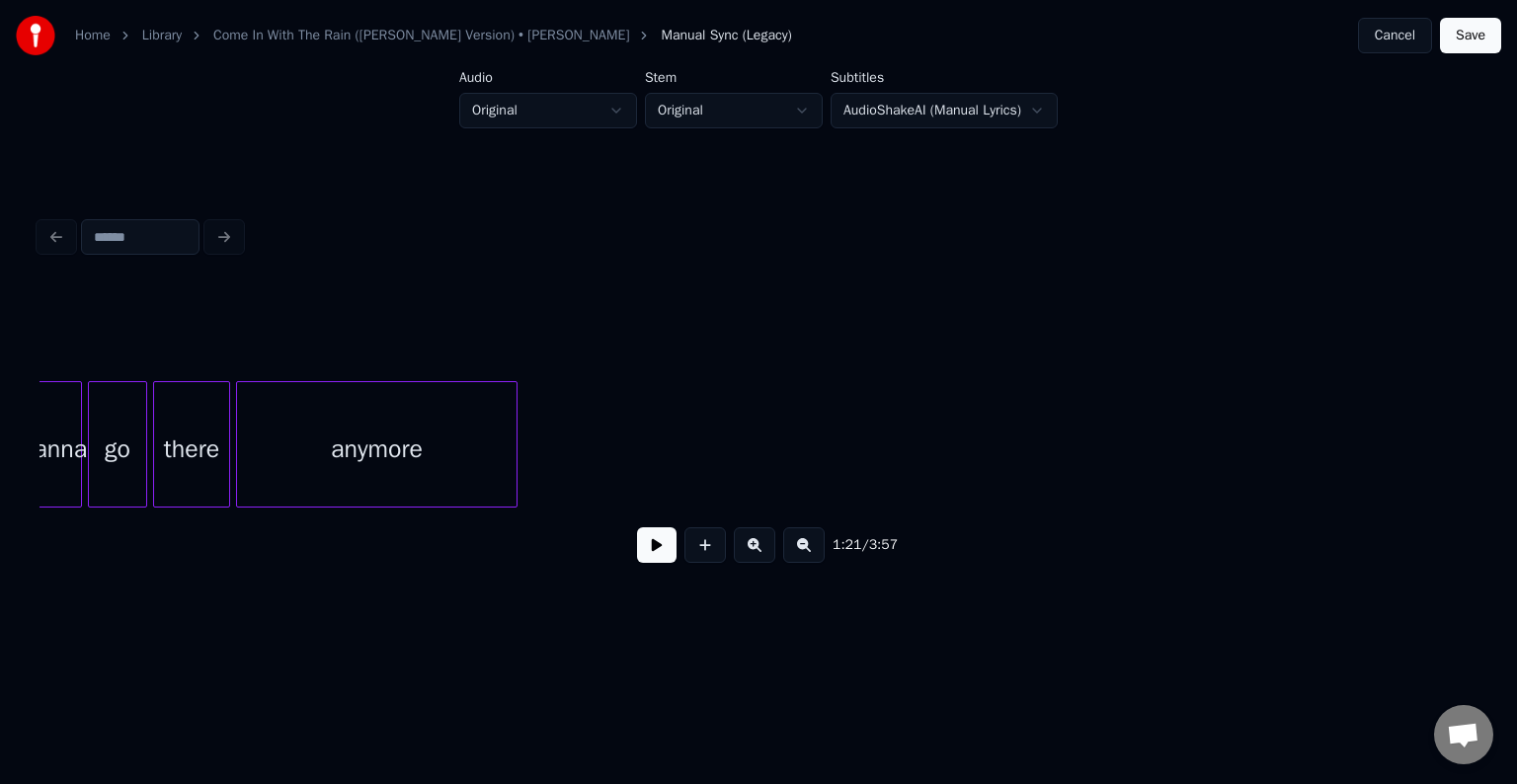 click on "Save" at bounding box center (1471, 36) 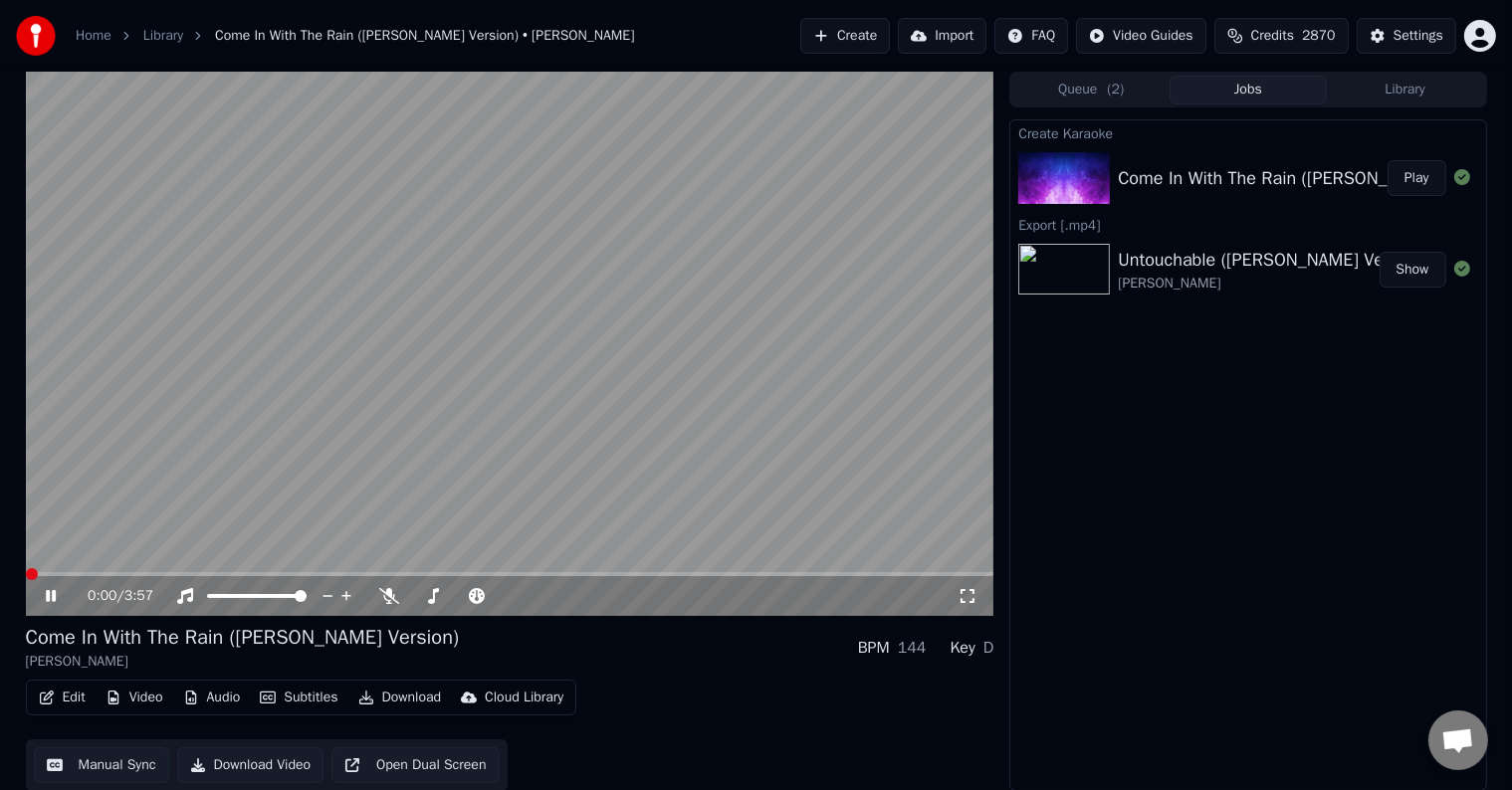 click on "Download" at bounding box center [400, 697] 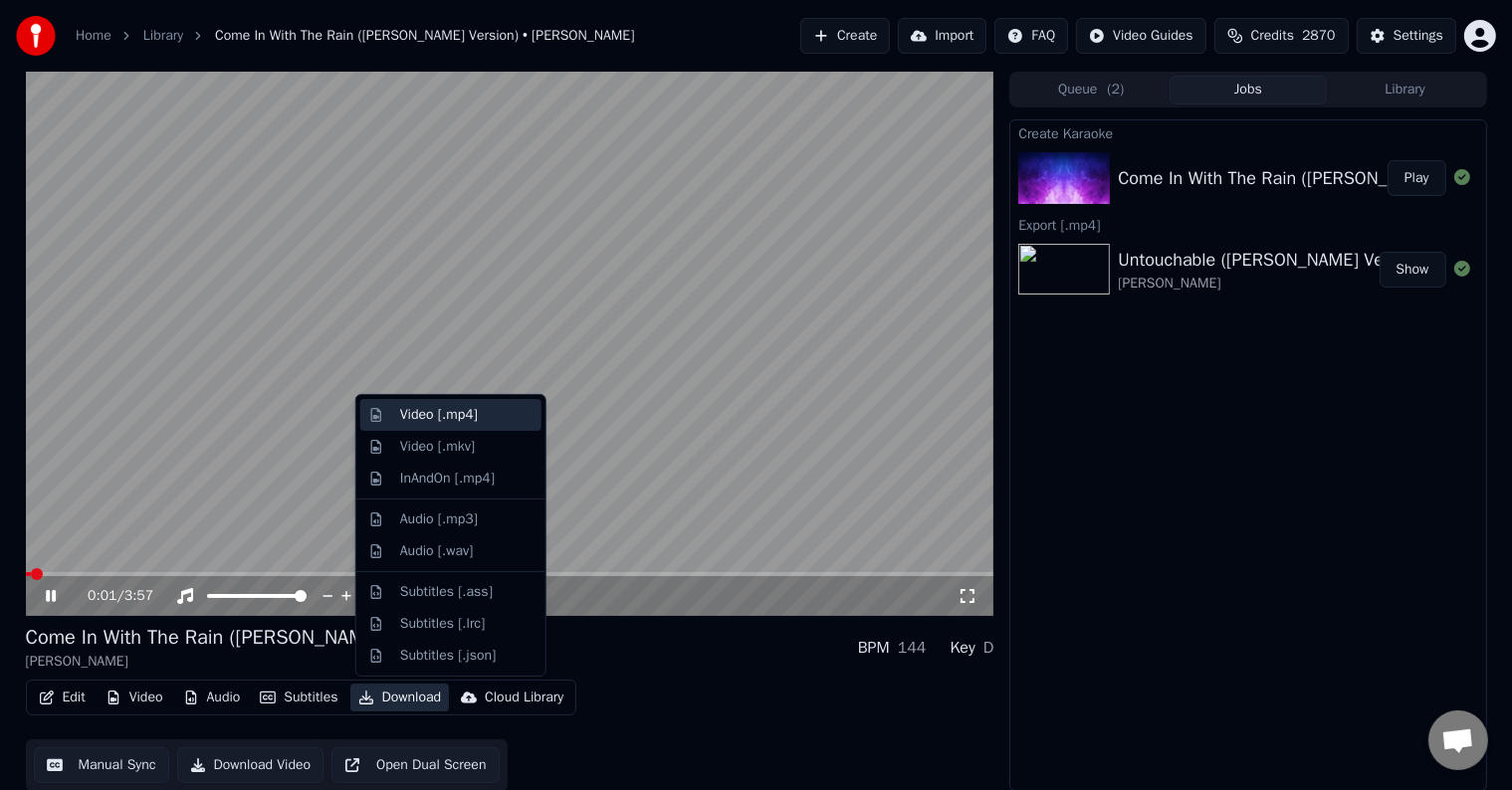 click on "Video [.mp4]" at bounding box center (439, 415) 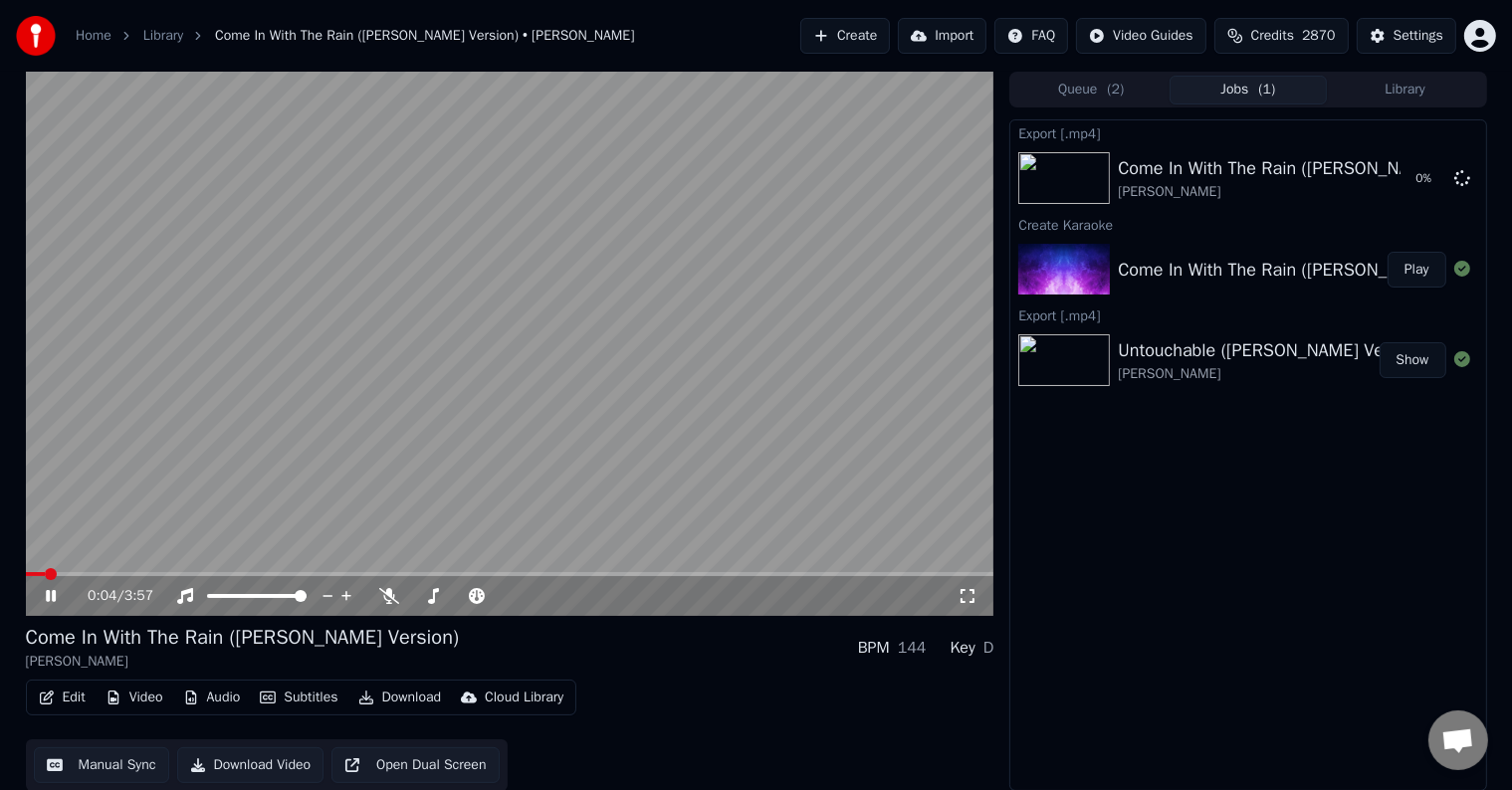 click 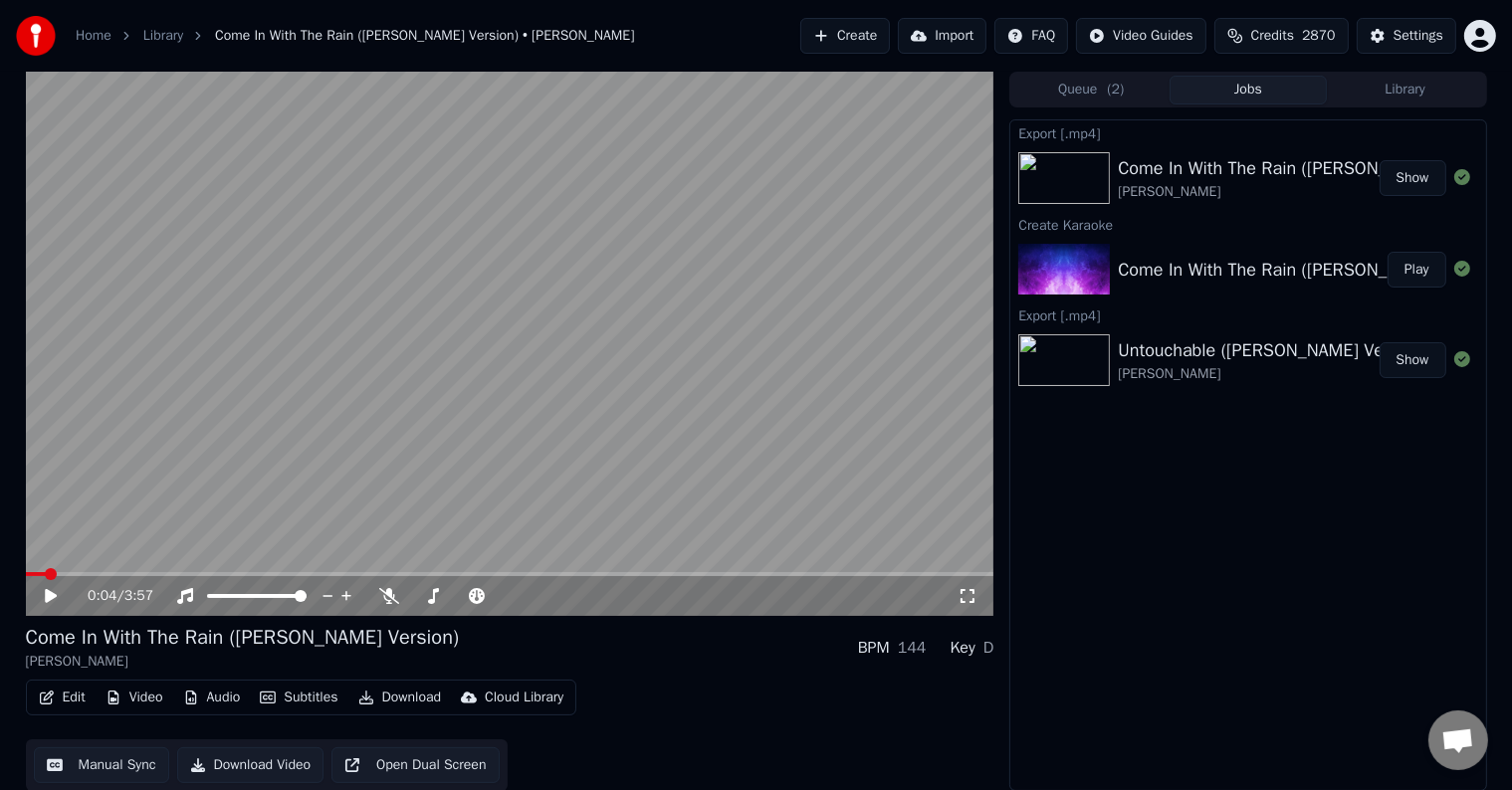 click on "Create" at bounding box center [845, 36] 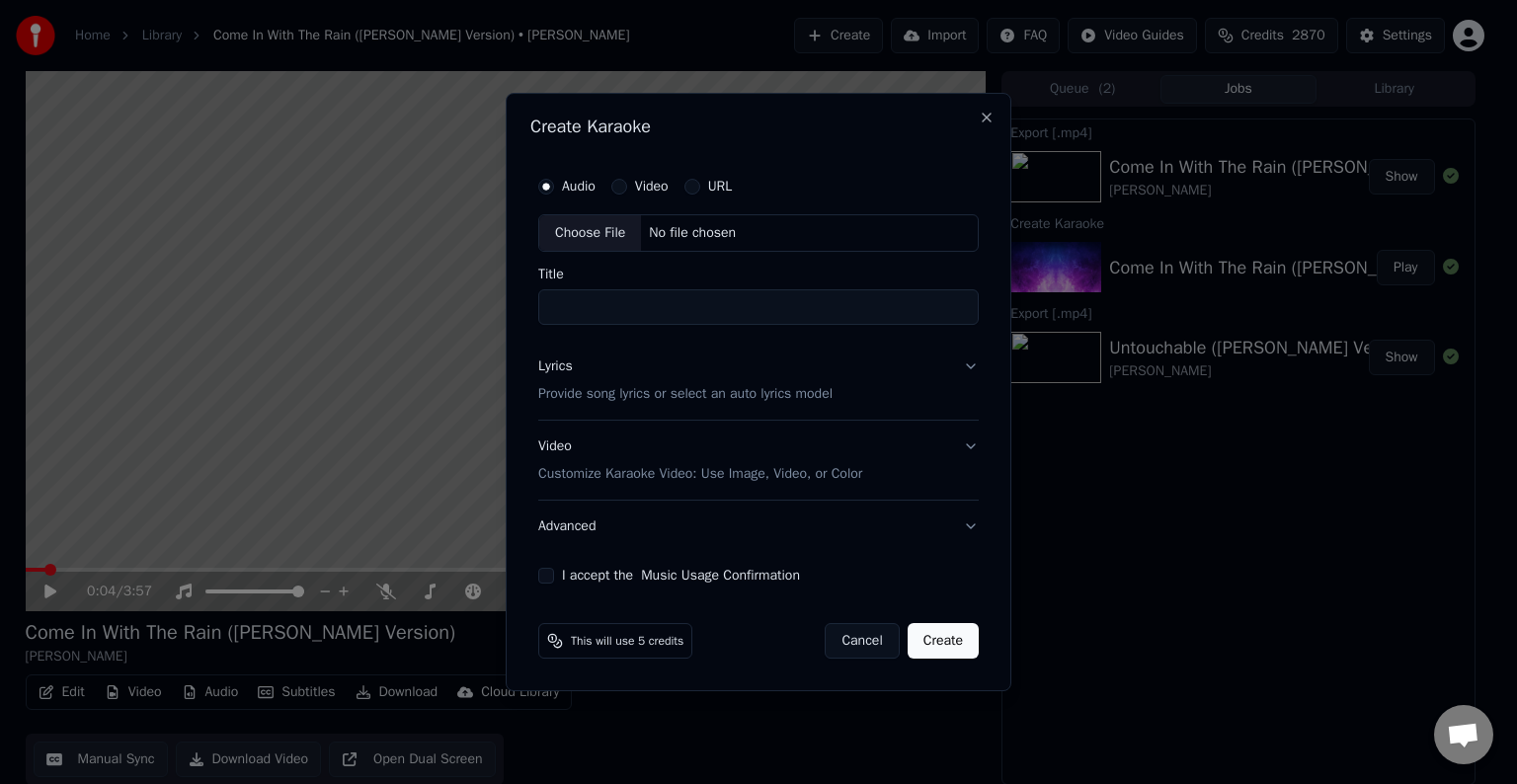 click on "Choose File" at bounding box center (590, 233) 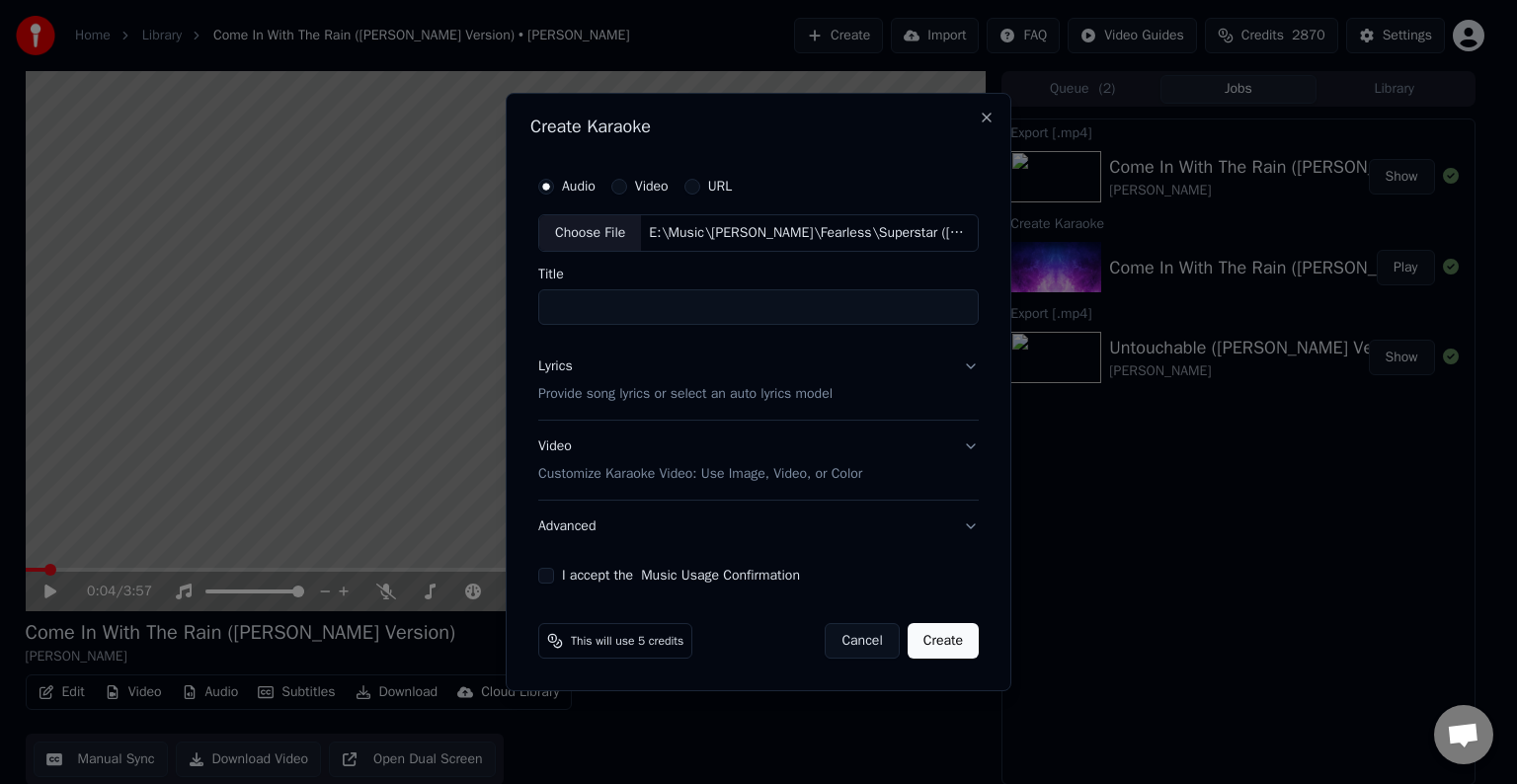 type on "**********" 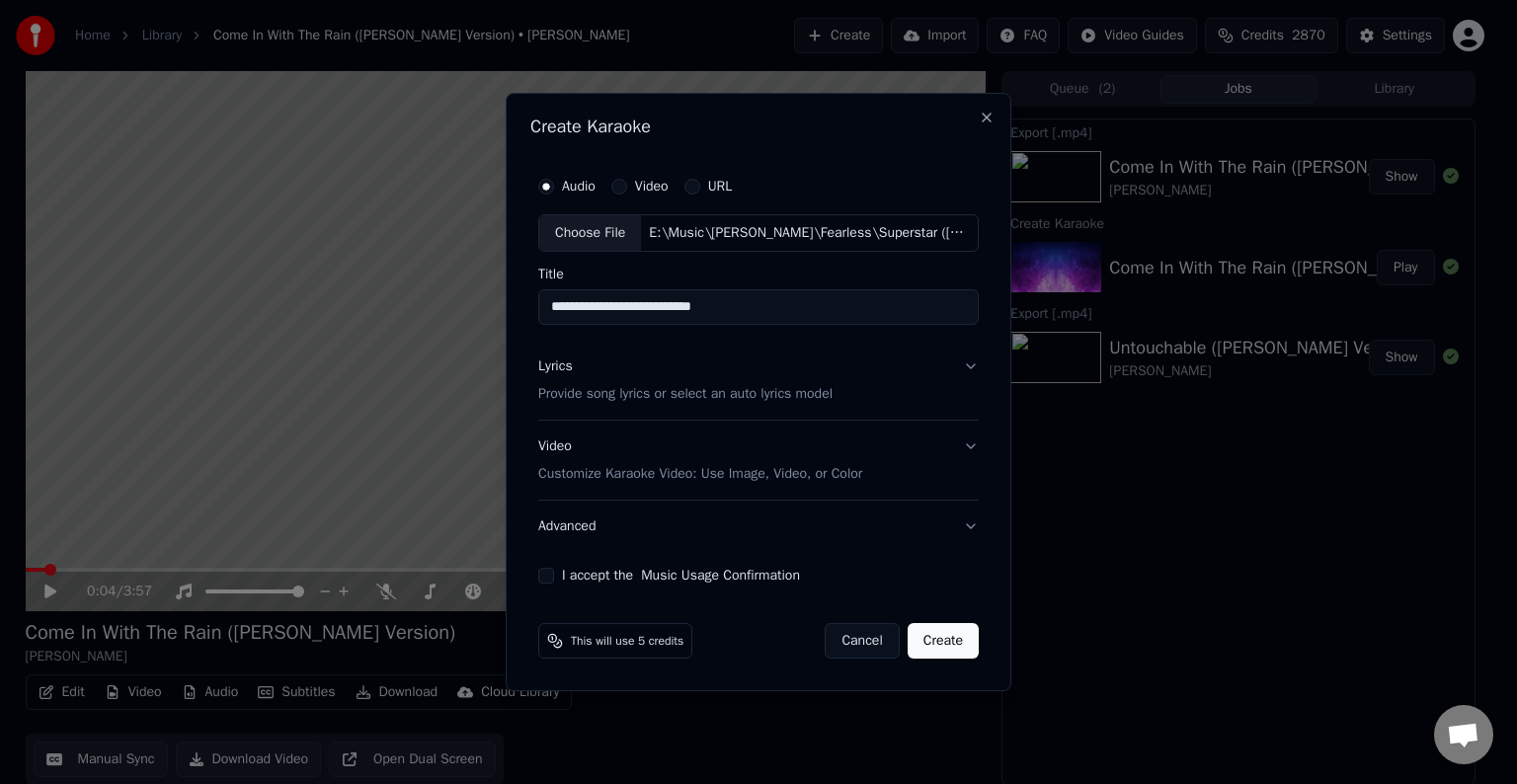 click on "Lyrics Provide song lyrics or select an auto lyrics model" at bounding box center [758, 380] 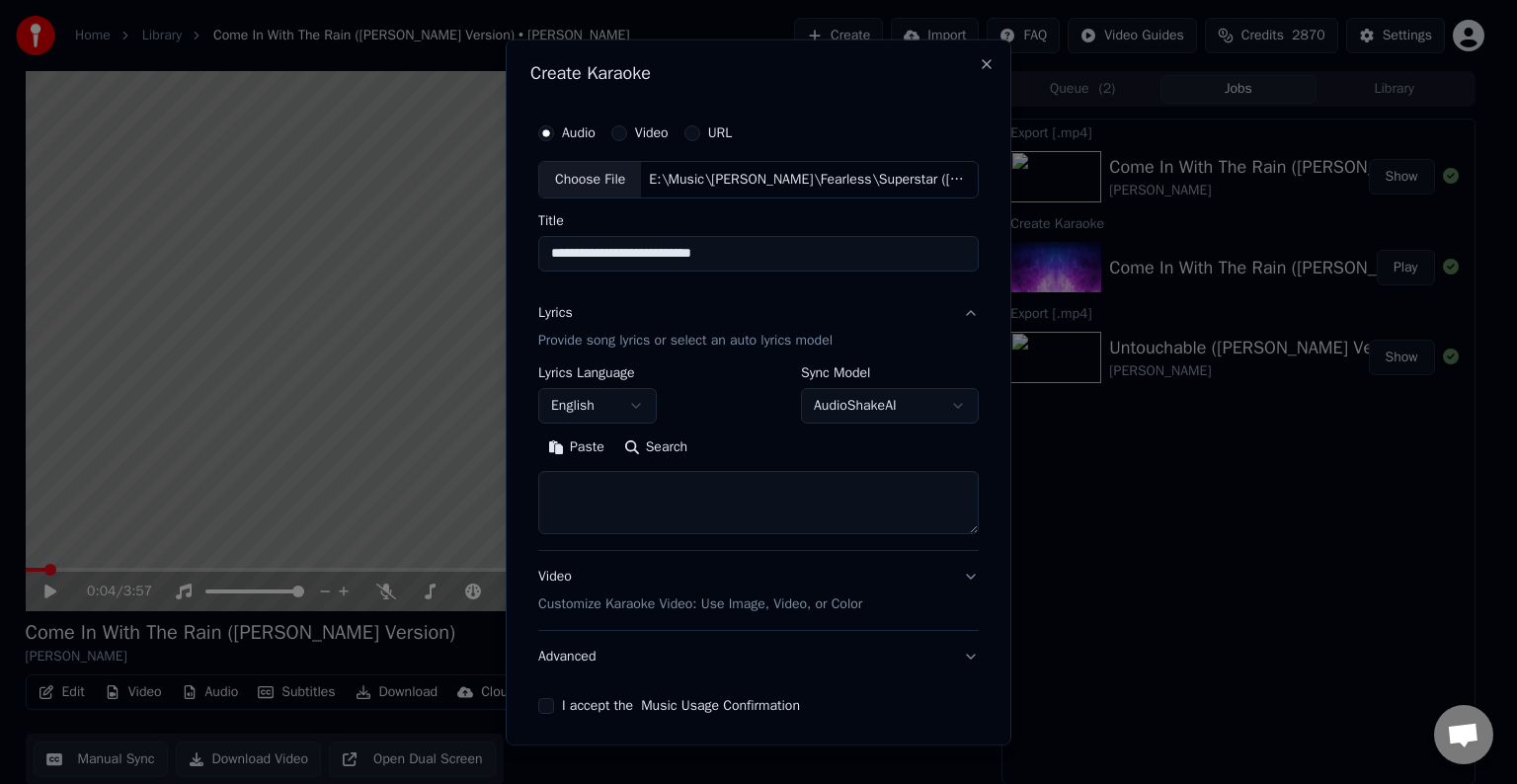 click at bounding box center (758, 503) 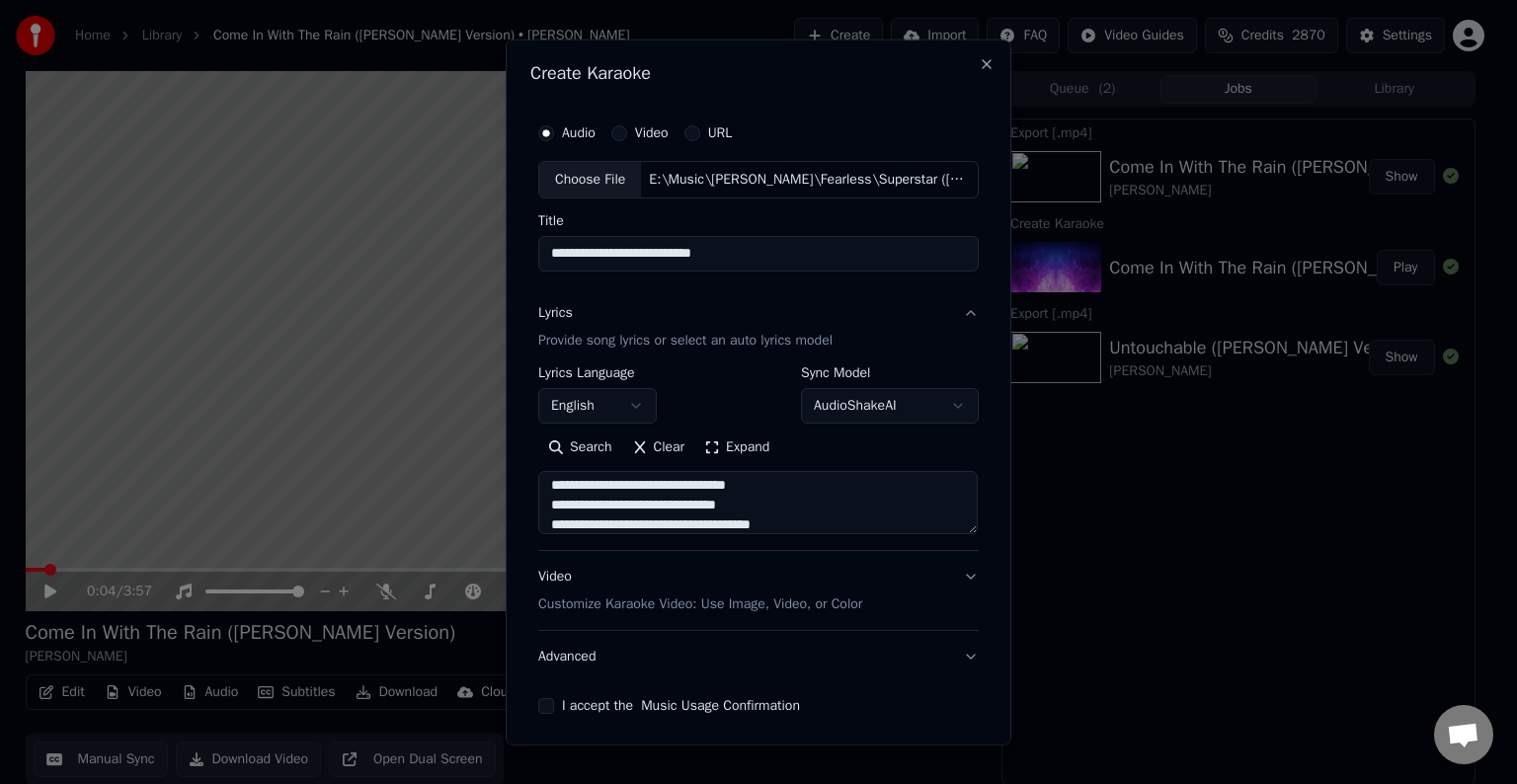 scroll, scrollTop: 83, scrollLeft: 0, axis: vertical 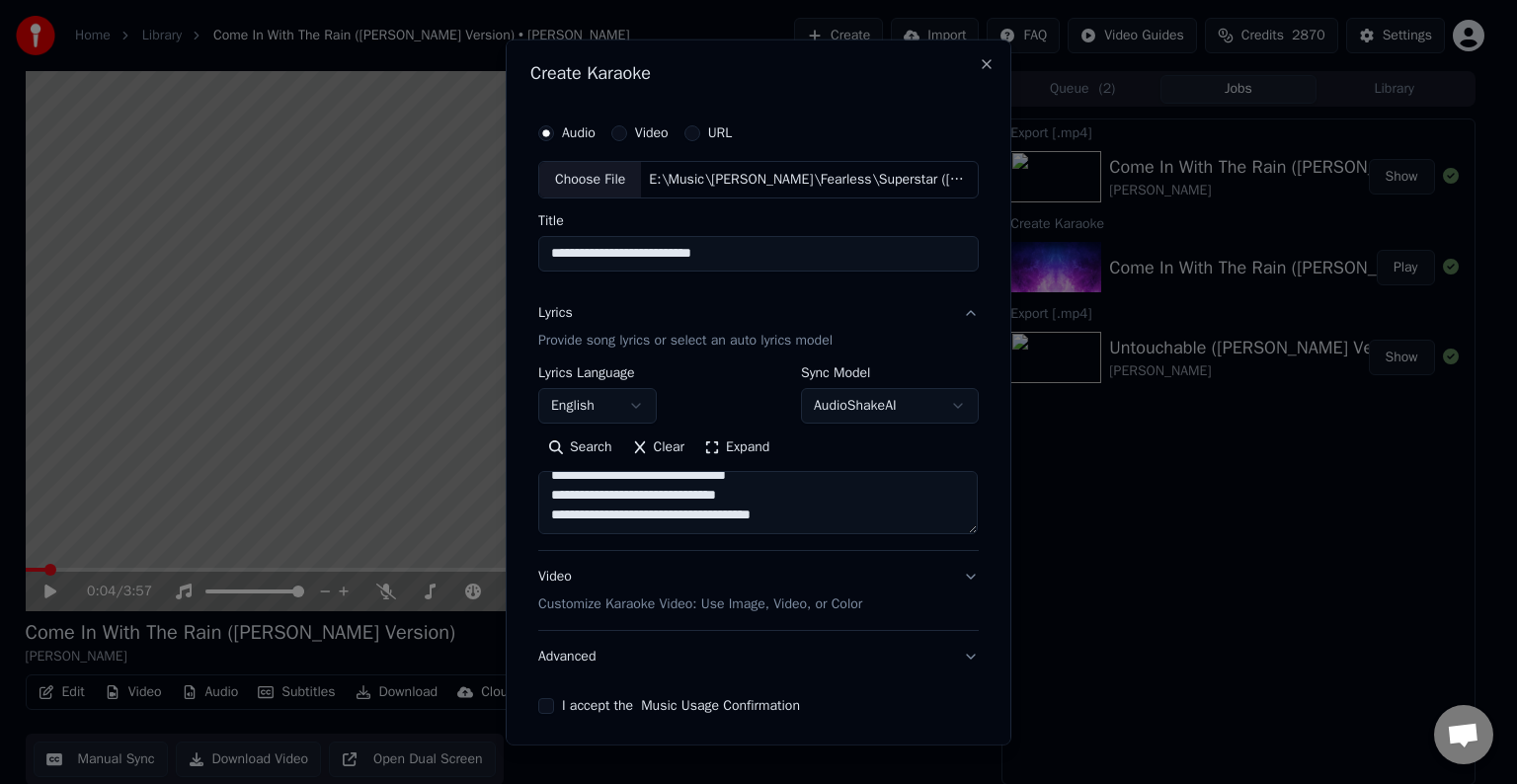 paste on "**********" 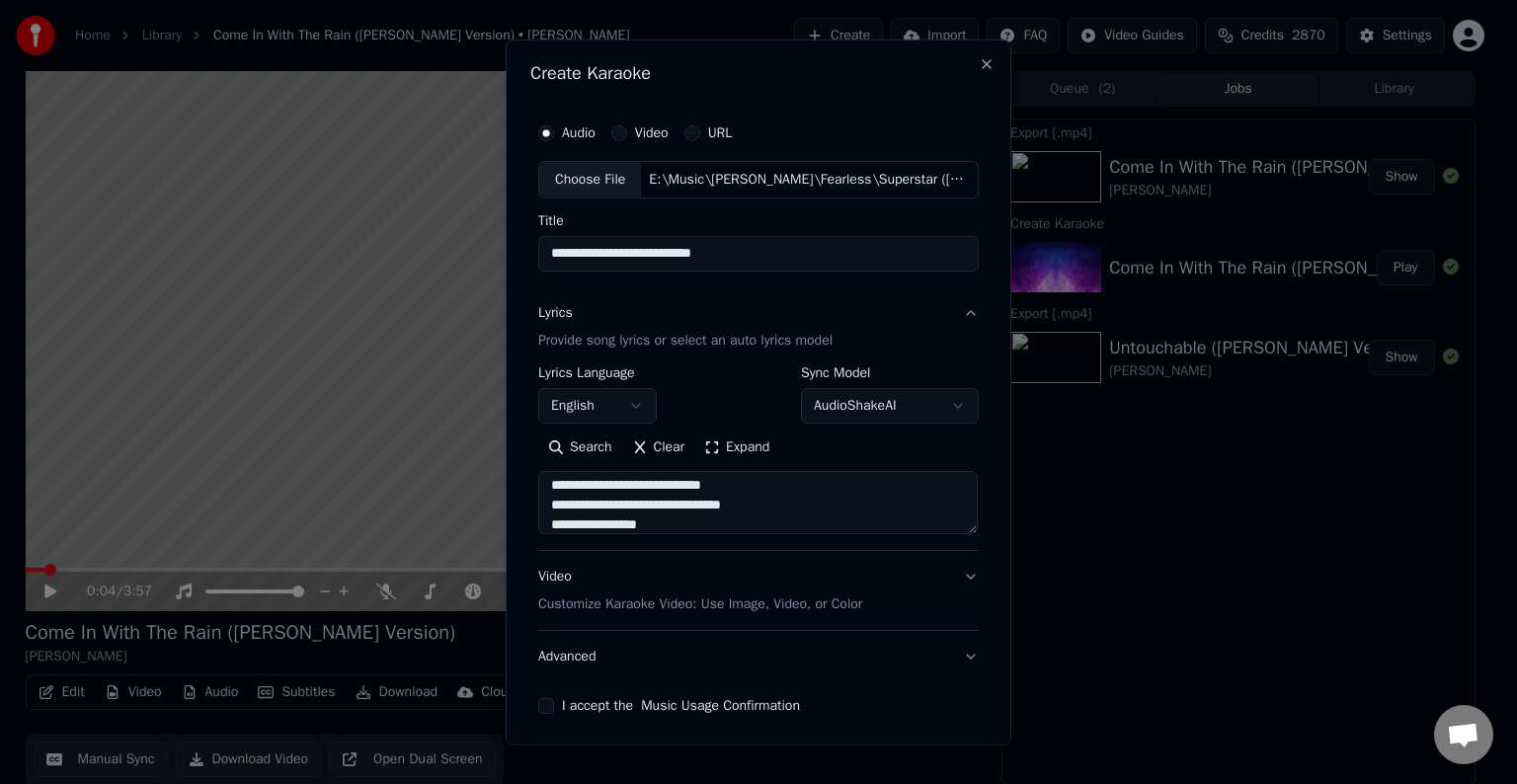 scroll, scrollTop: 142, scrollLeft: 0, axis: vertical 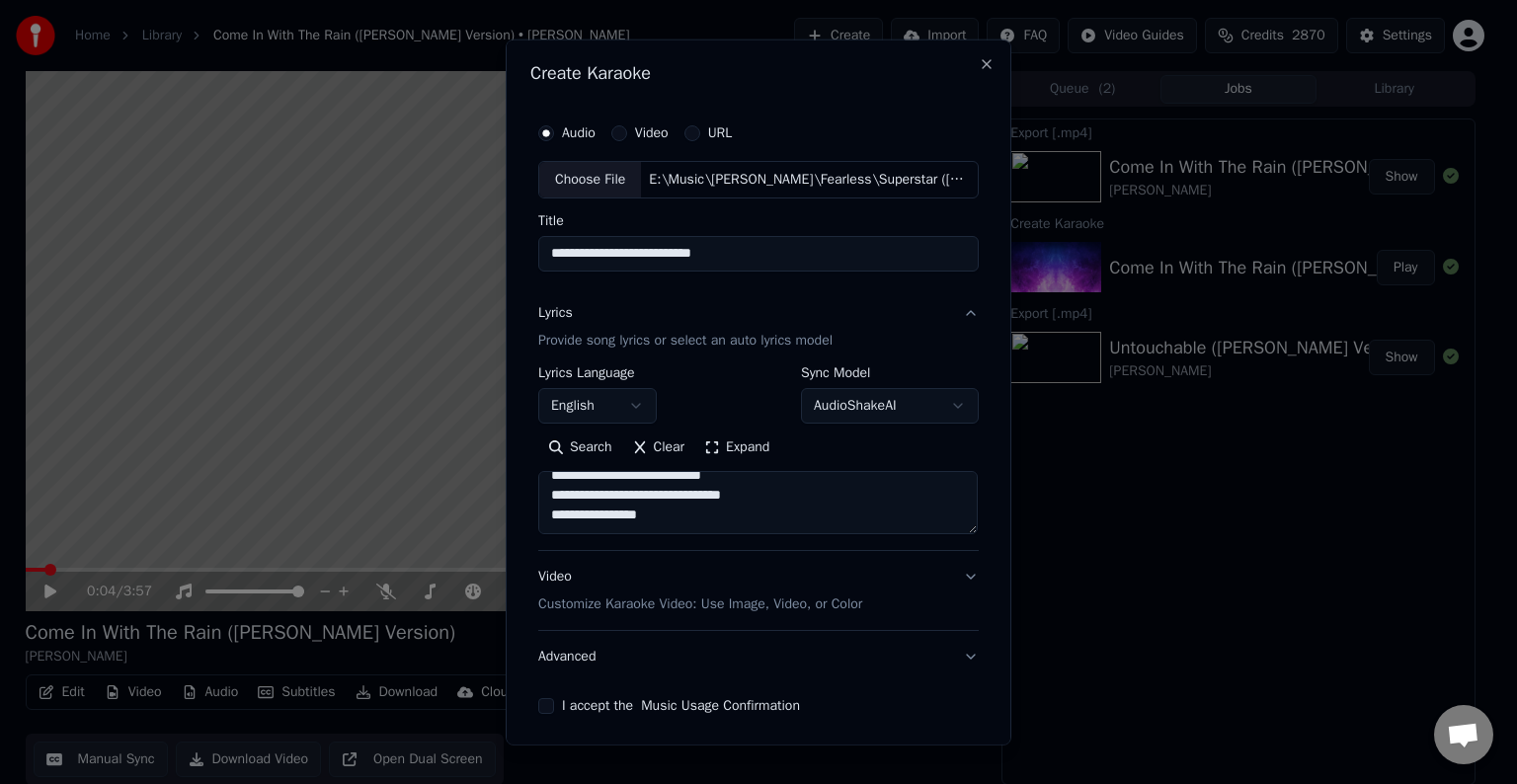 paste on "**********" 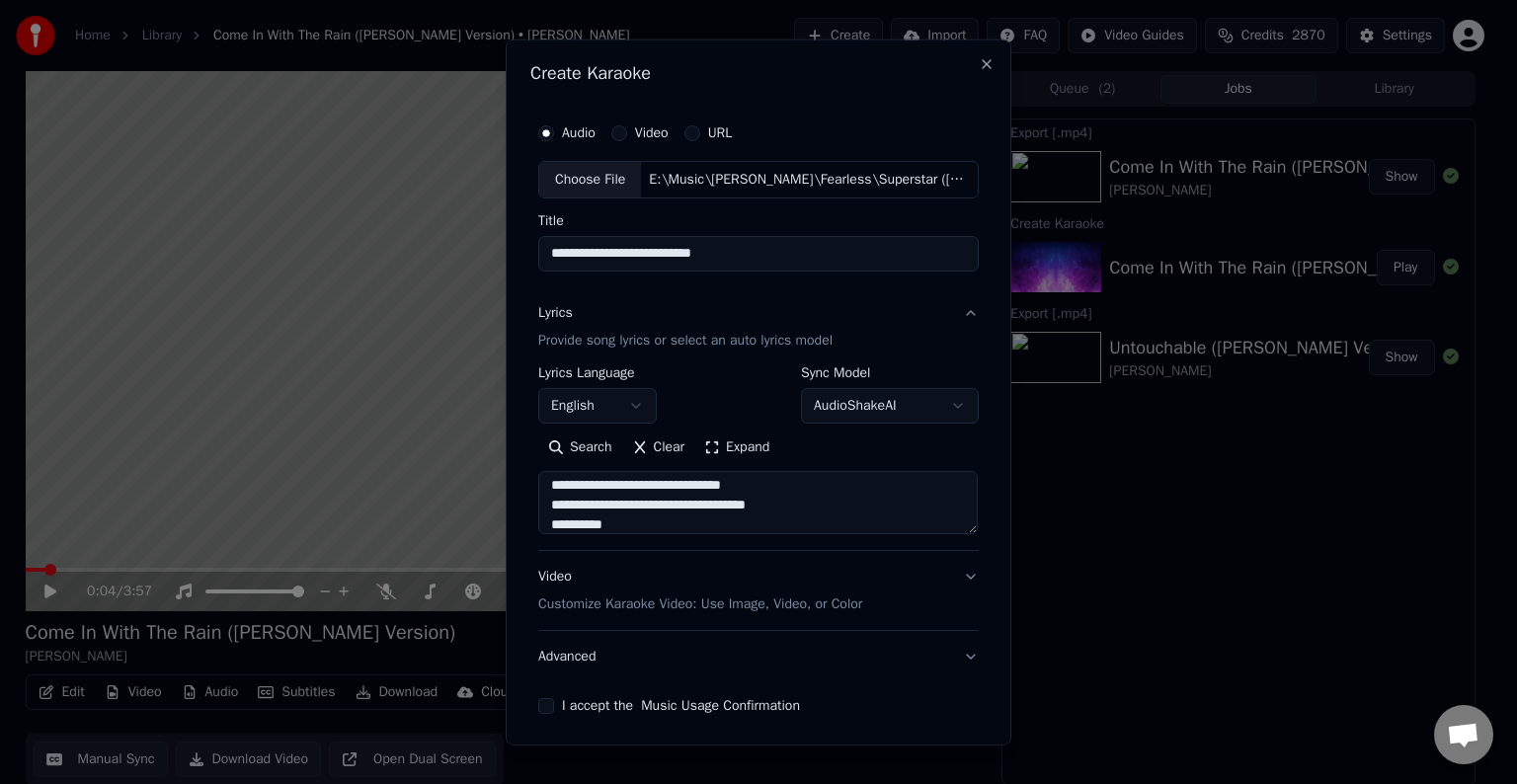 scroll, scrollTop: 261, scrollLeft: 0, axis: vertical 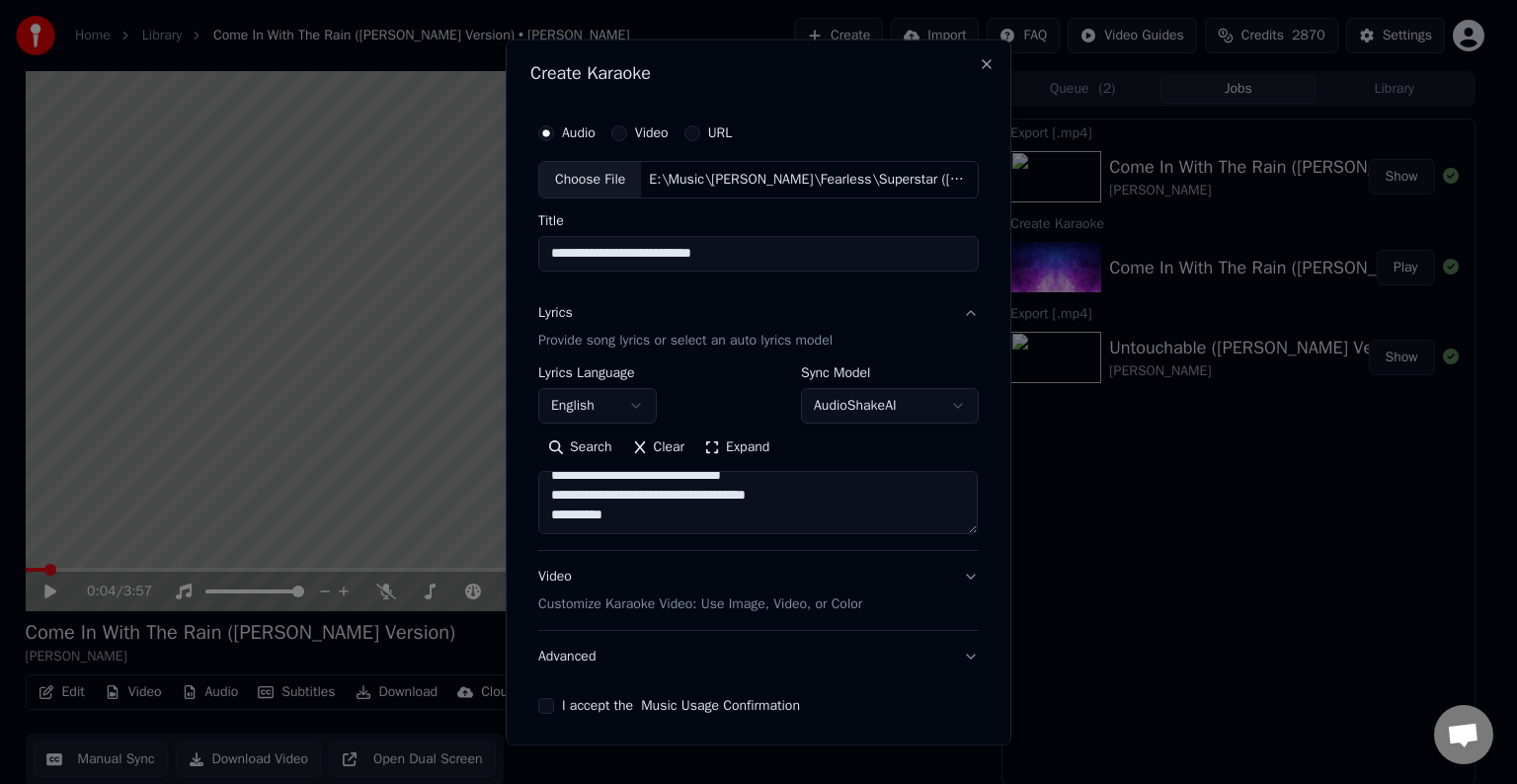 paste on "**********" 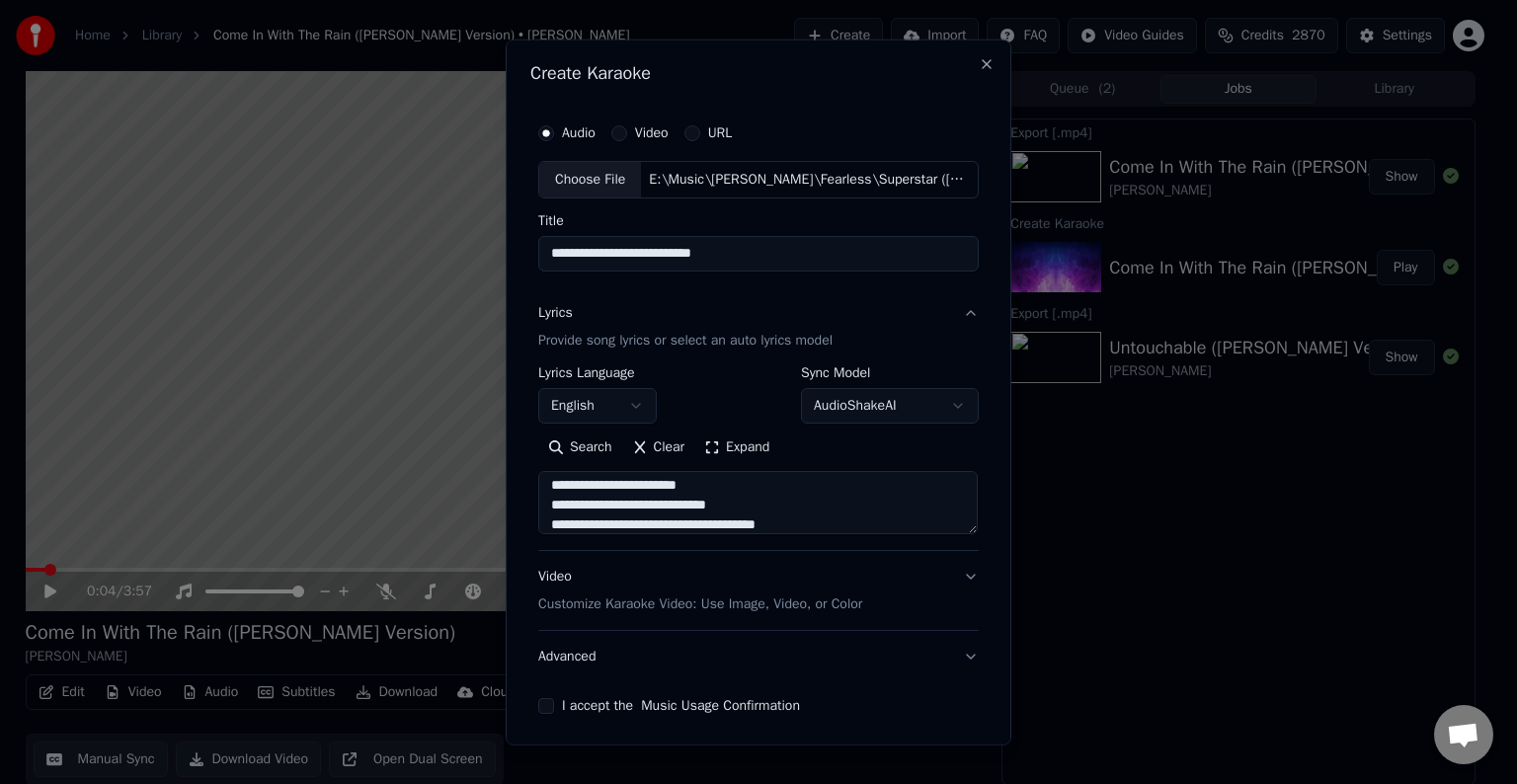scroll, scrollTop: 379, scrollLeft: 0, axis: vertical 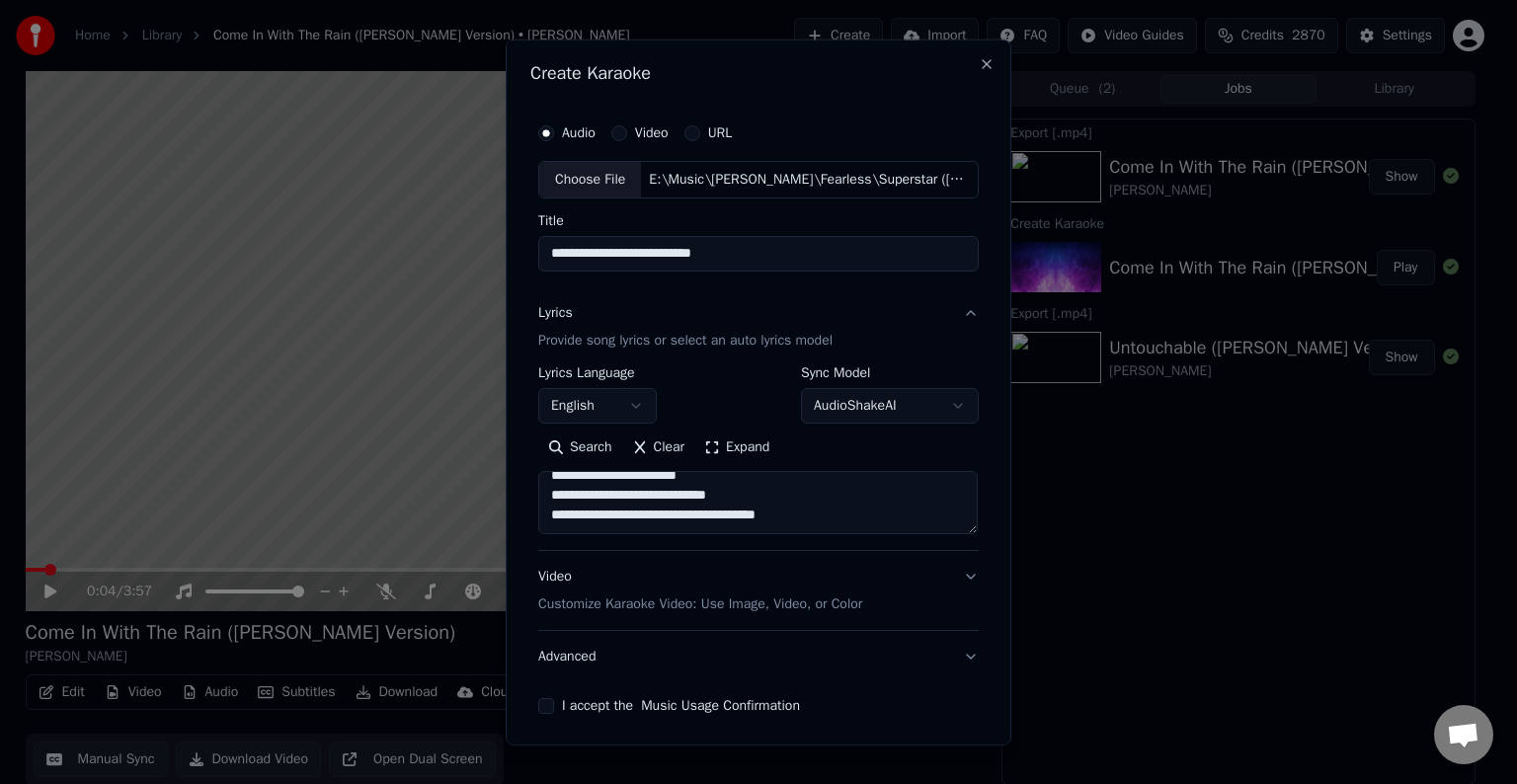 paste on "**********" 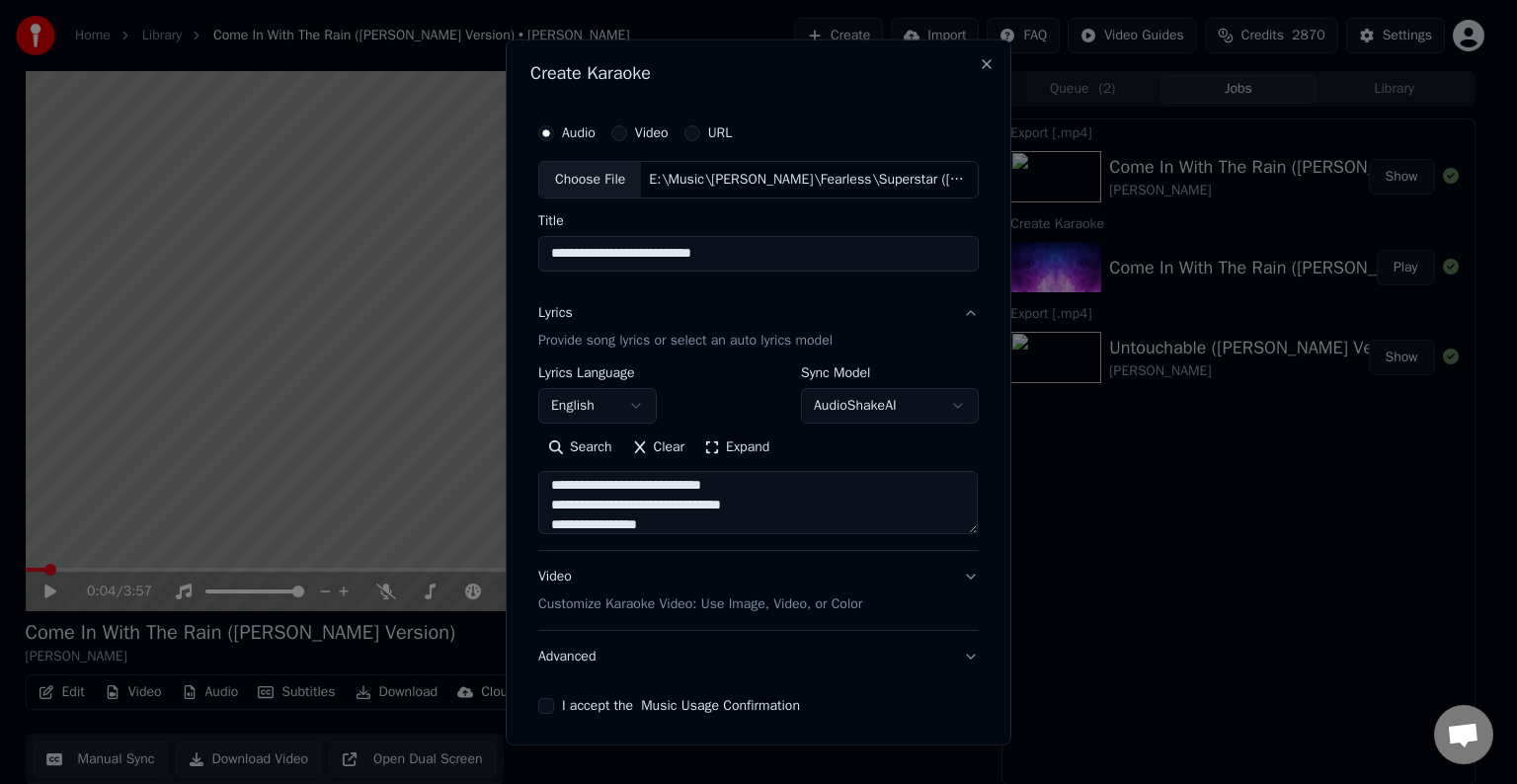 scroll, scrollTop: 438, scrollLeft: 0, axis: vertical 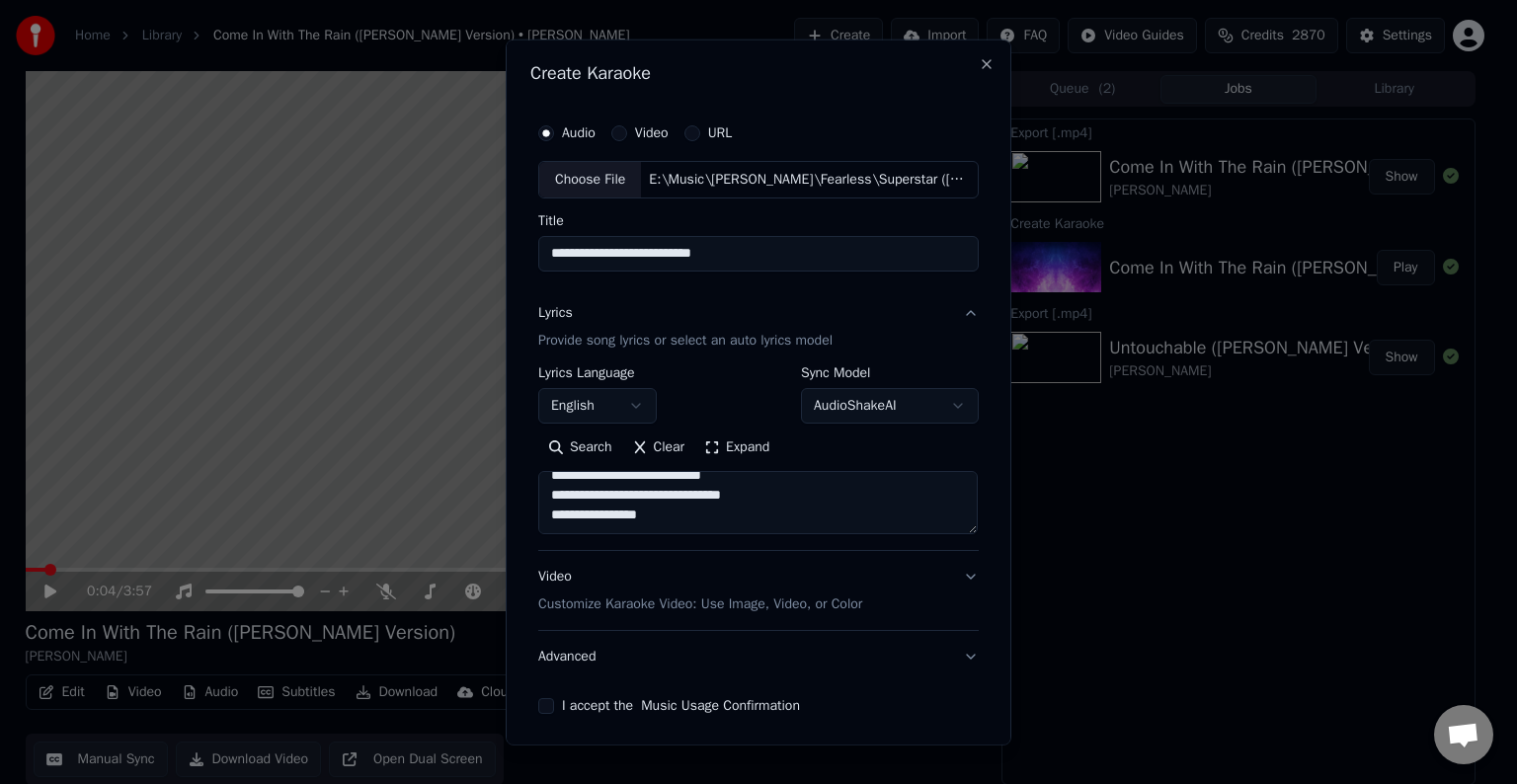paste on "**********" 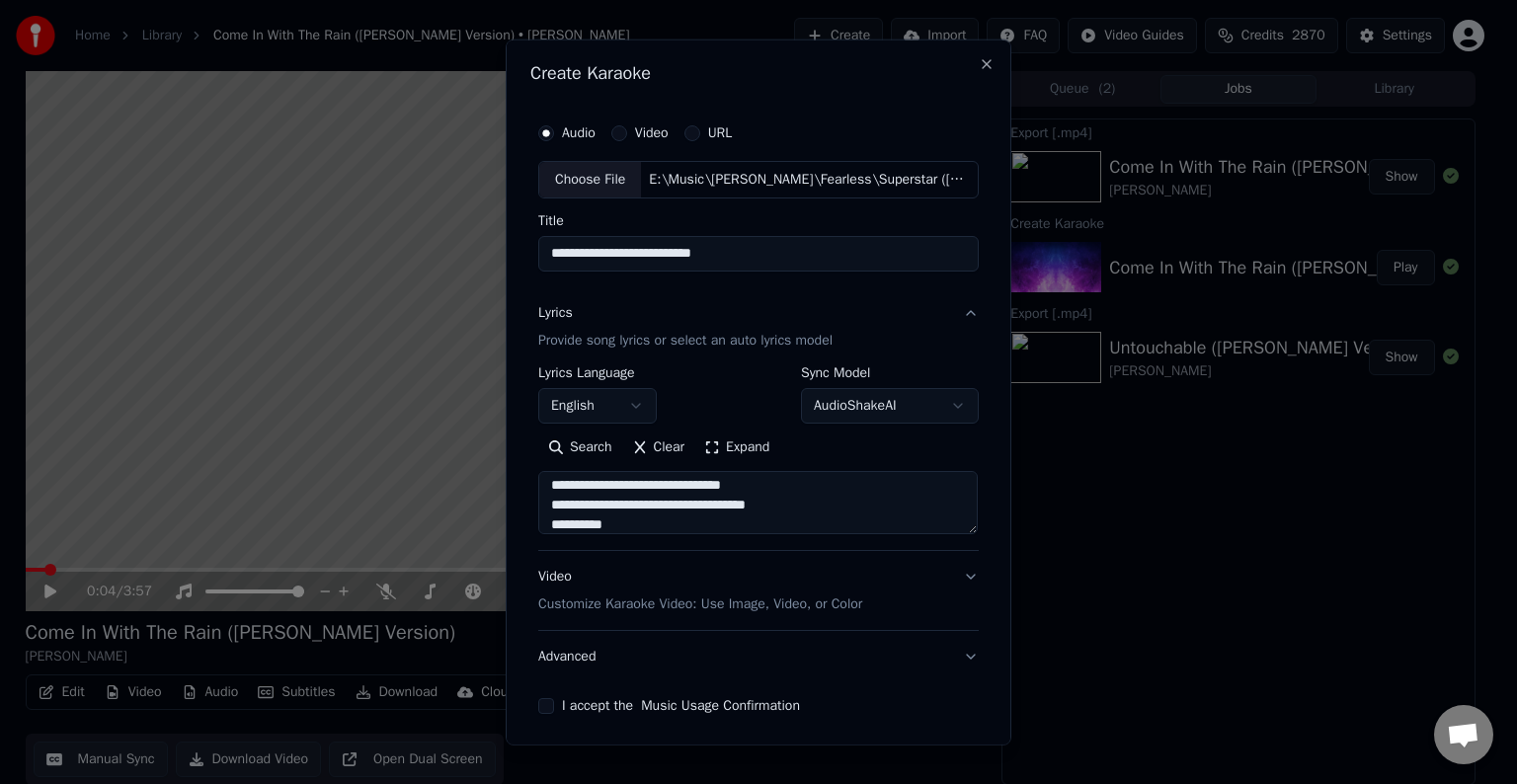 scroll, scrollTop: 557, scrollLeft: 0, axis: vertical 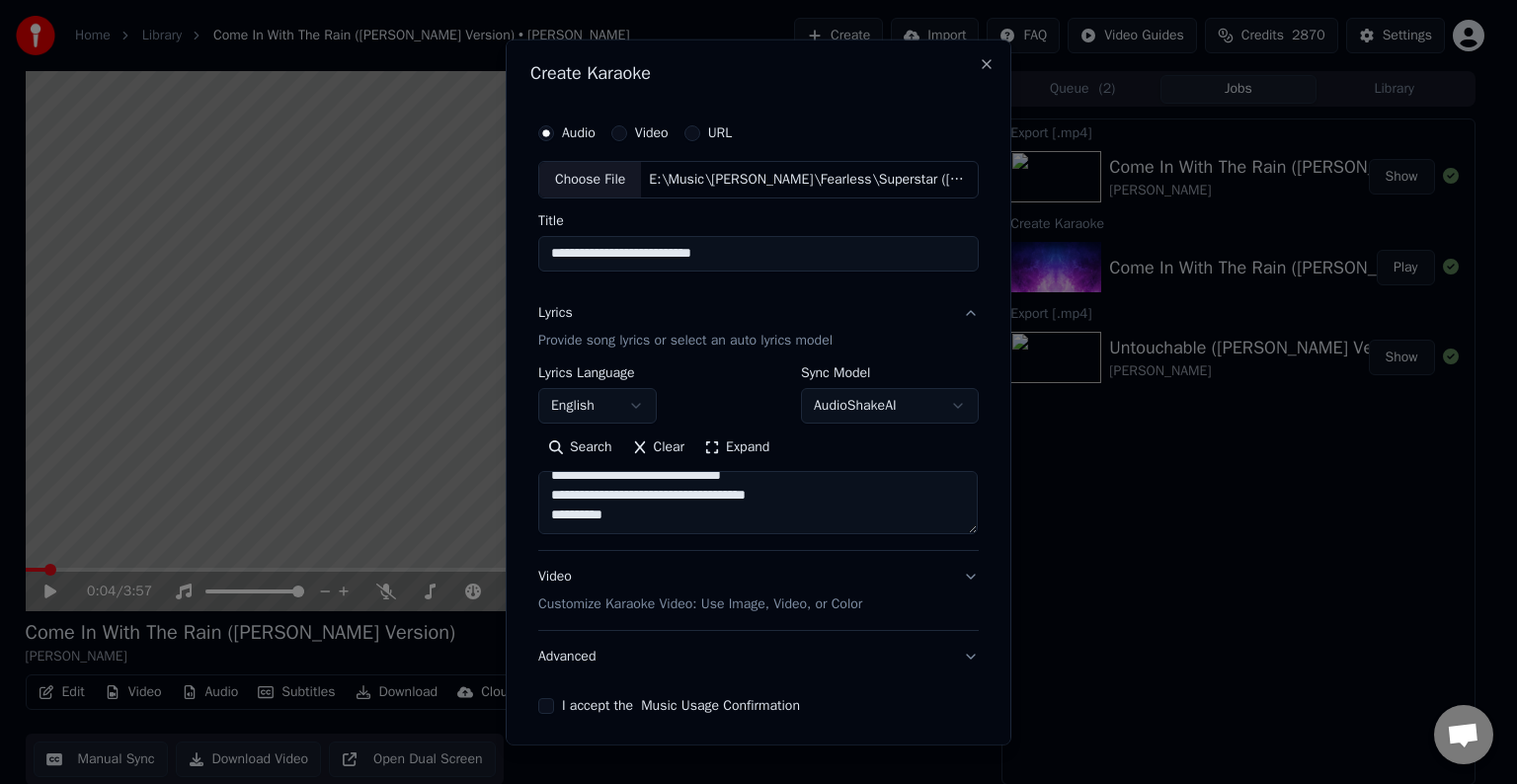 paste on "**********" 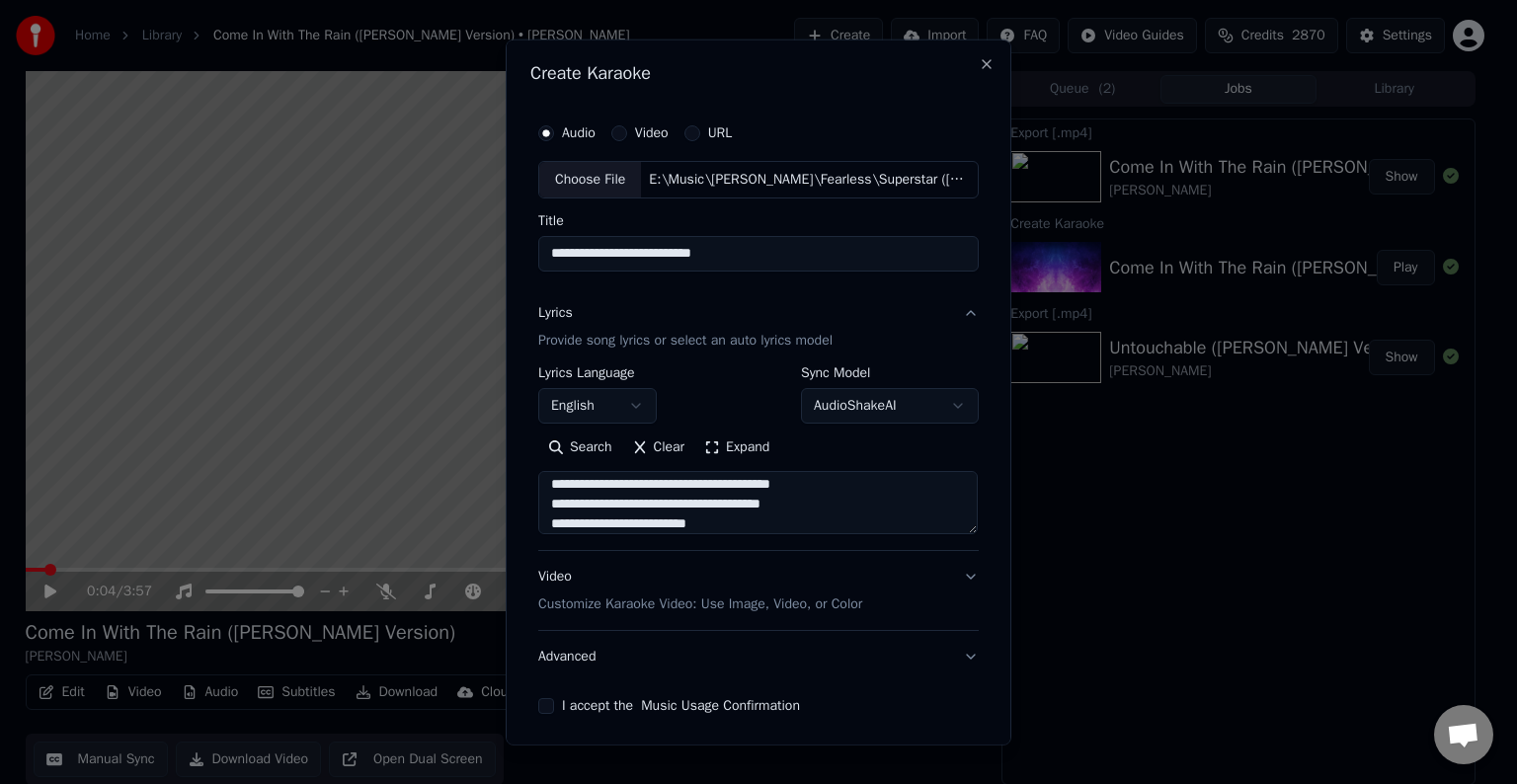 scroll, scrollTop: 636, scrollLeft: 0, axis: vertical 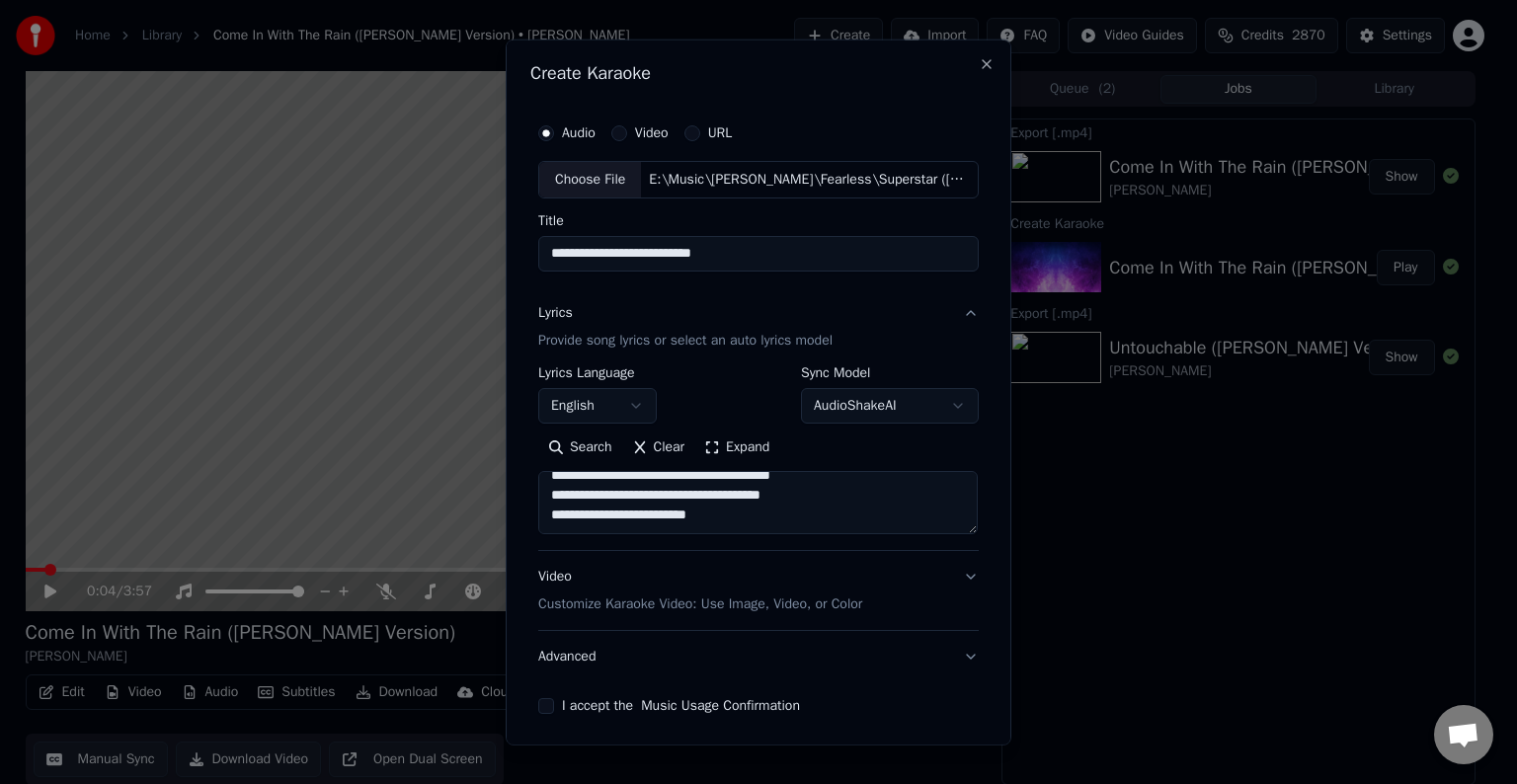 paste on "**********" 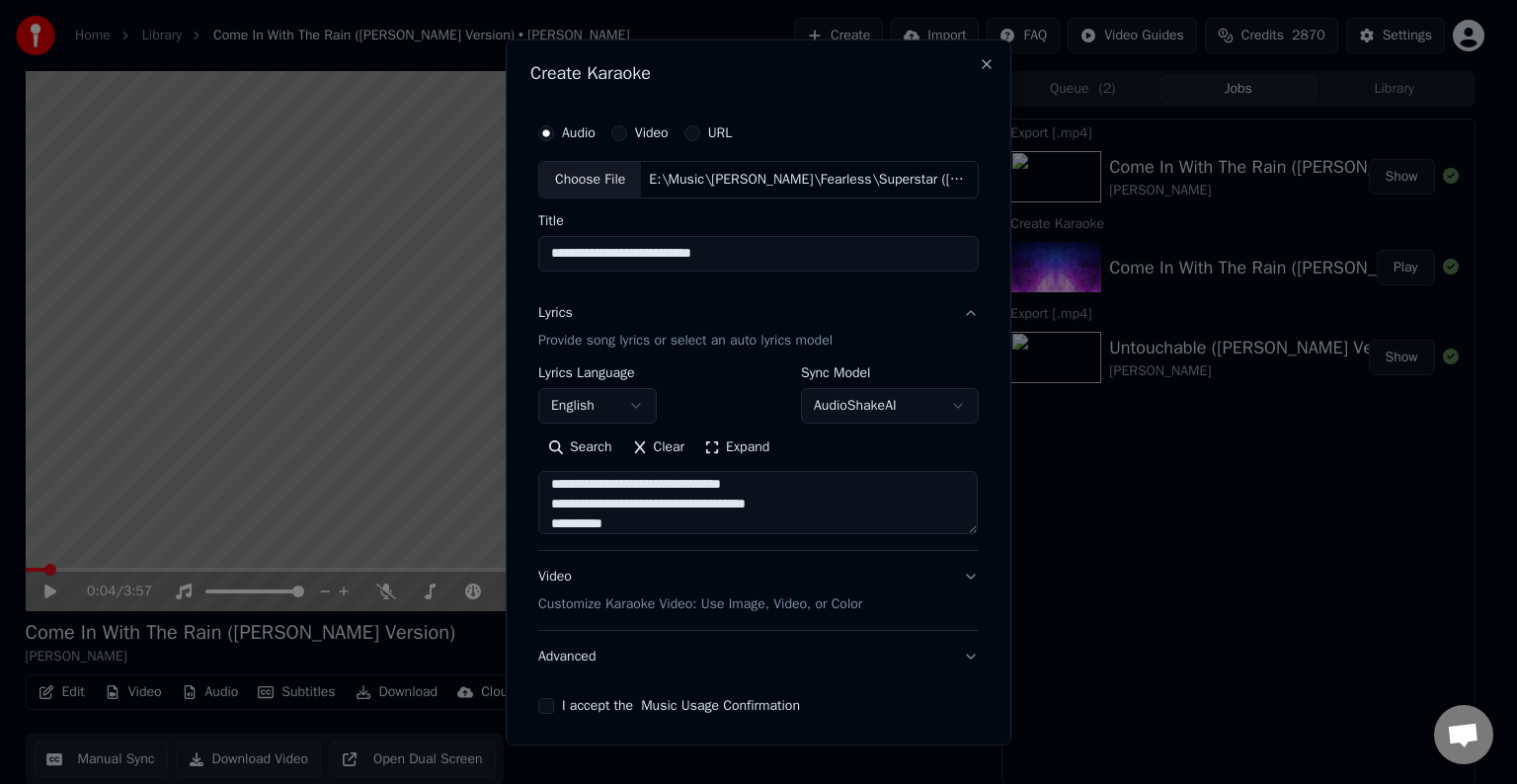 scroll, scrollTop: 754, scrollLeft: 0, axis: vertical 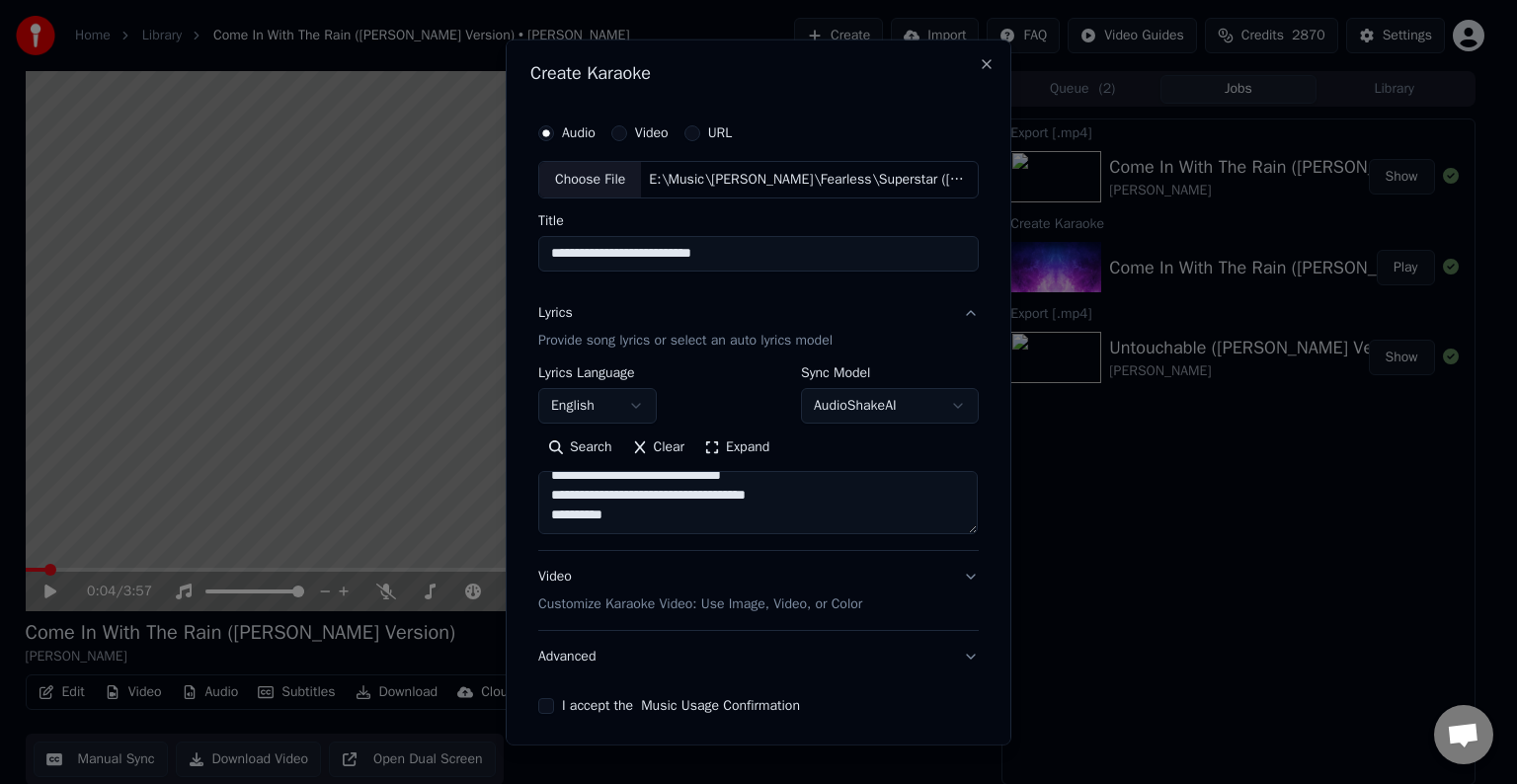 paste on "**********" 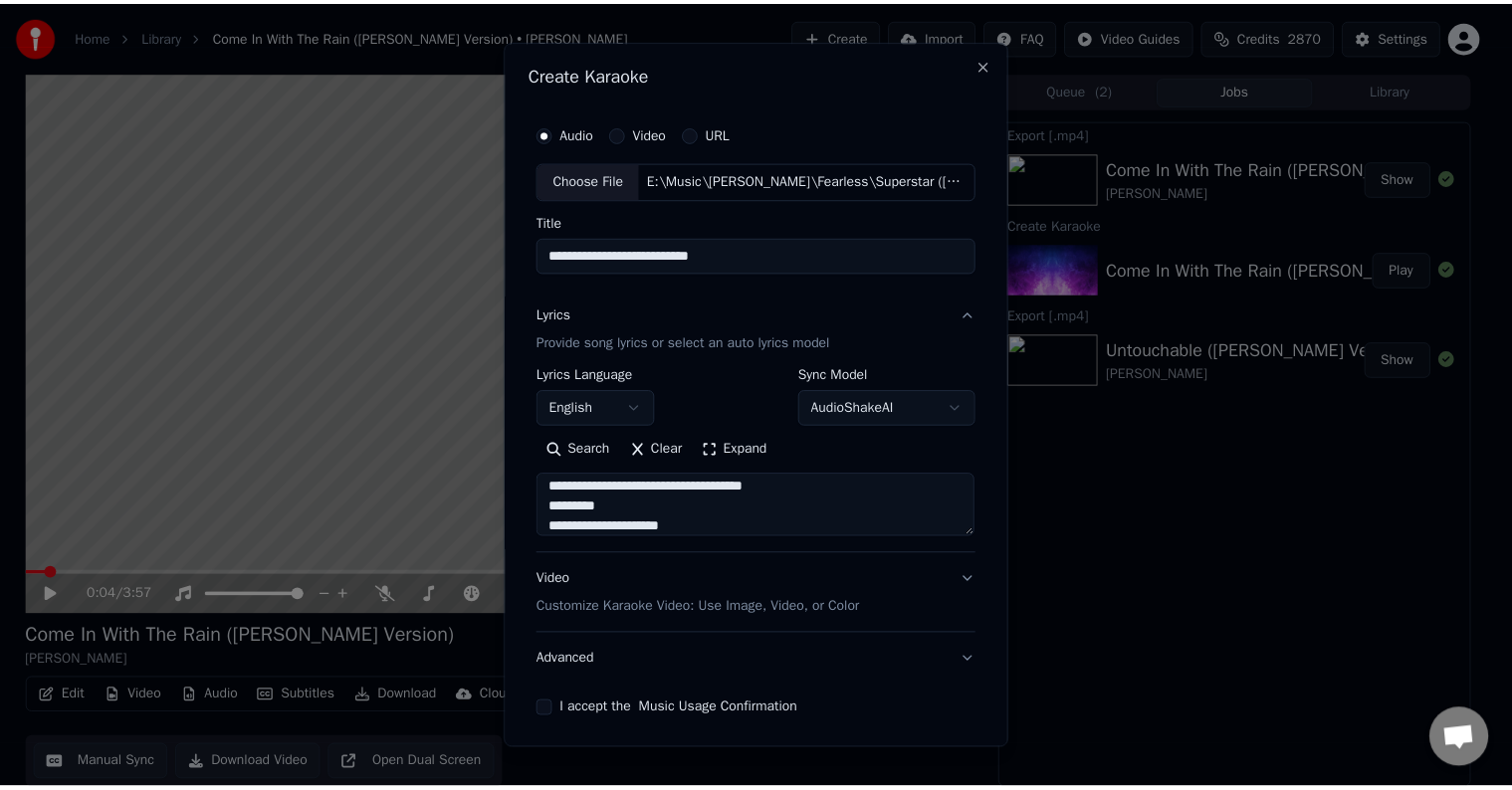 scroll, scrollTop: 780, scrollLeft: 0, axis: vertical 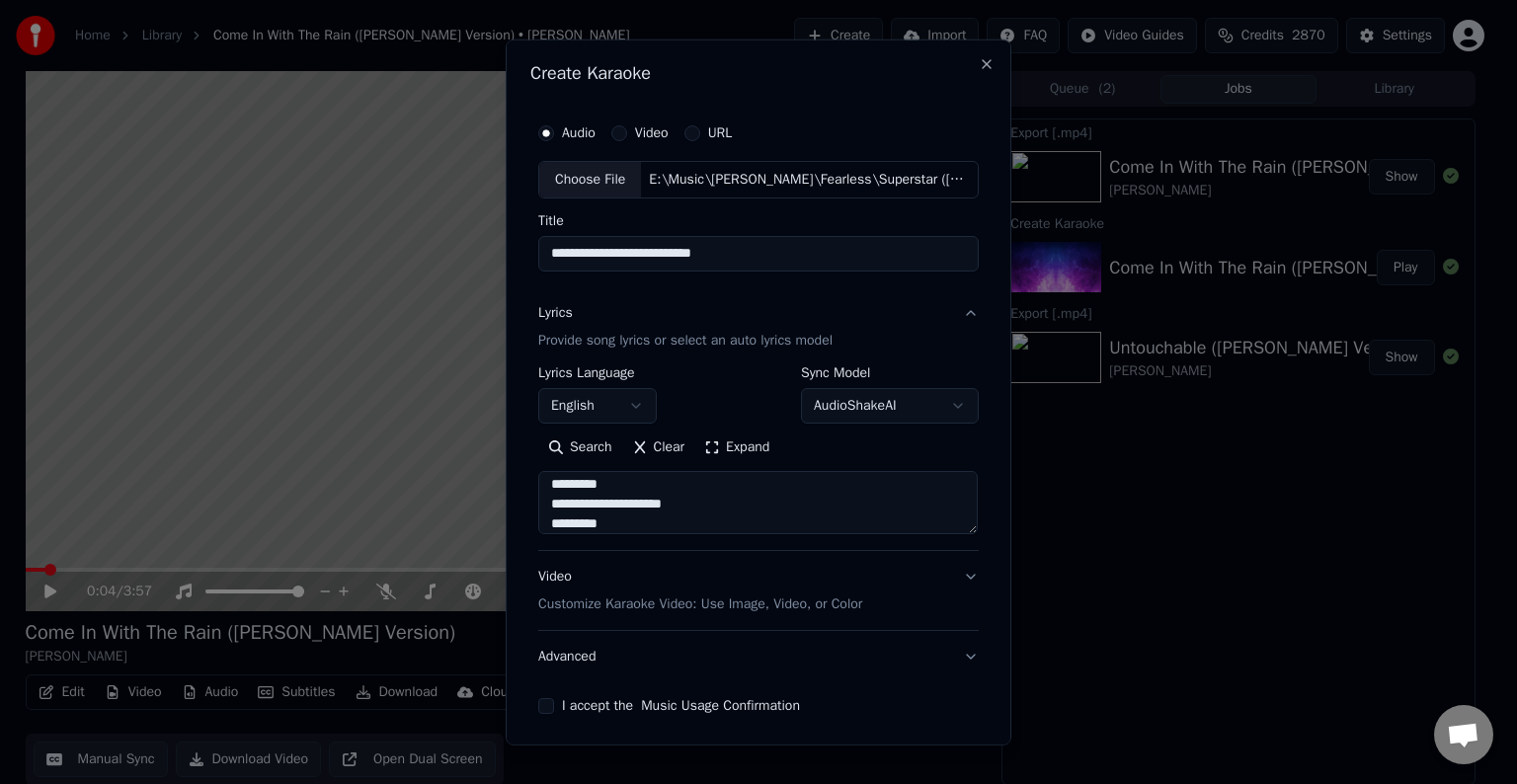 type on "**********" 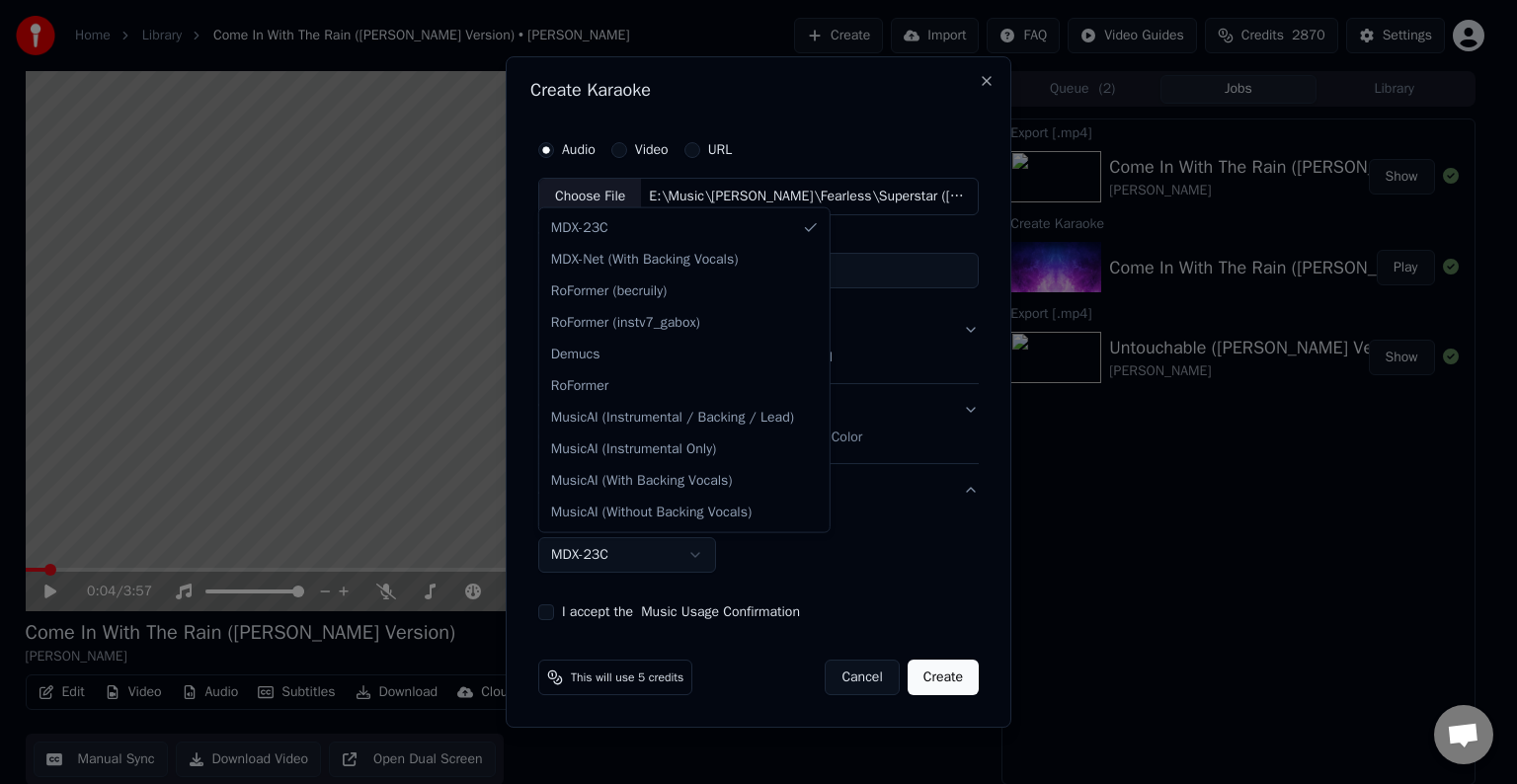 click on "**********" at bounding box center [750, 392] 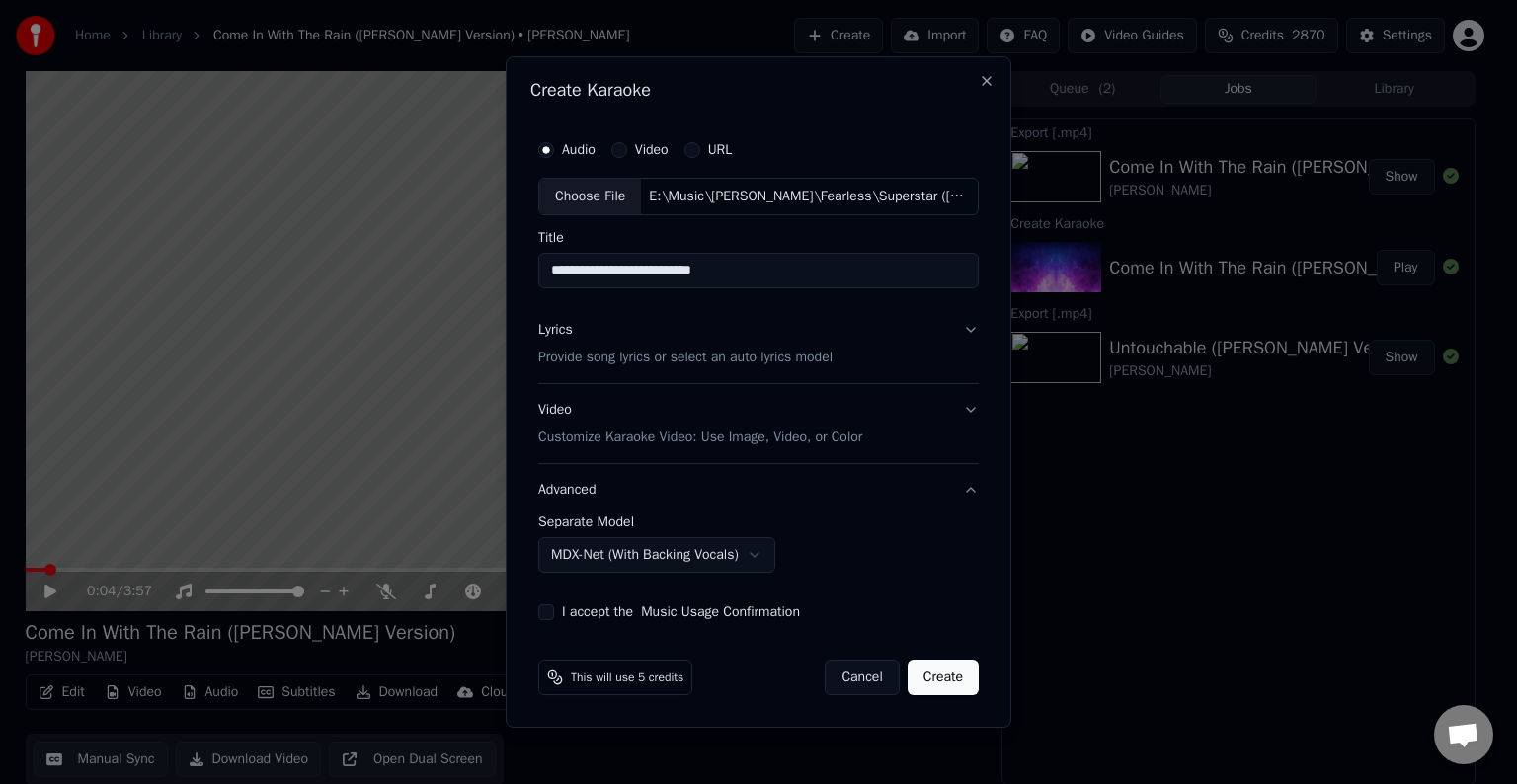 click on "I accept the   Music Usage Confirmation" at bounding box center [546, 612] 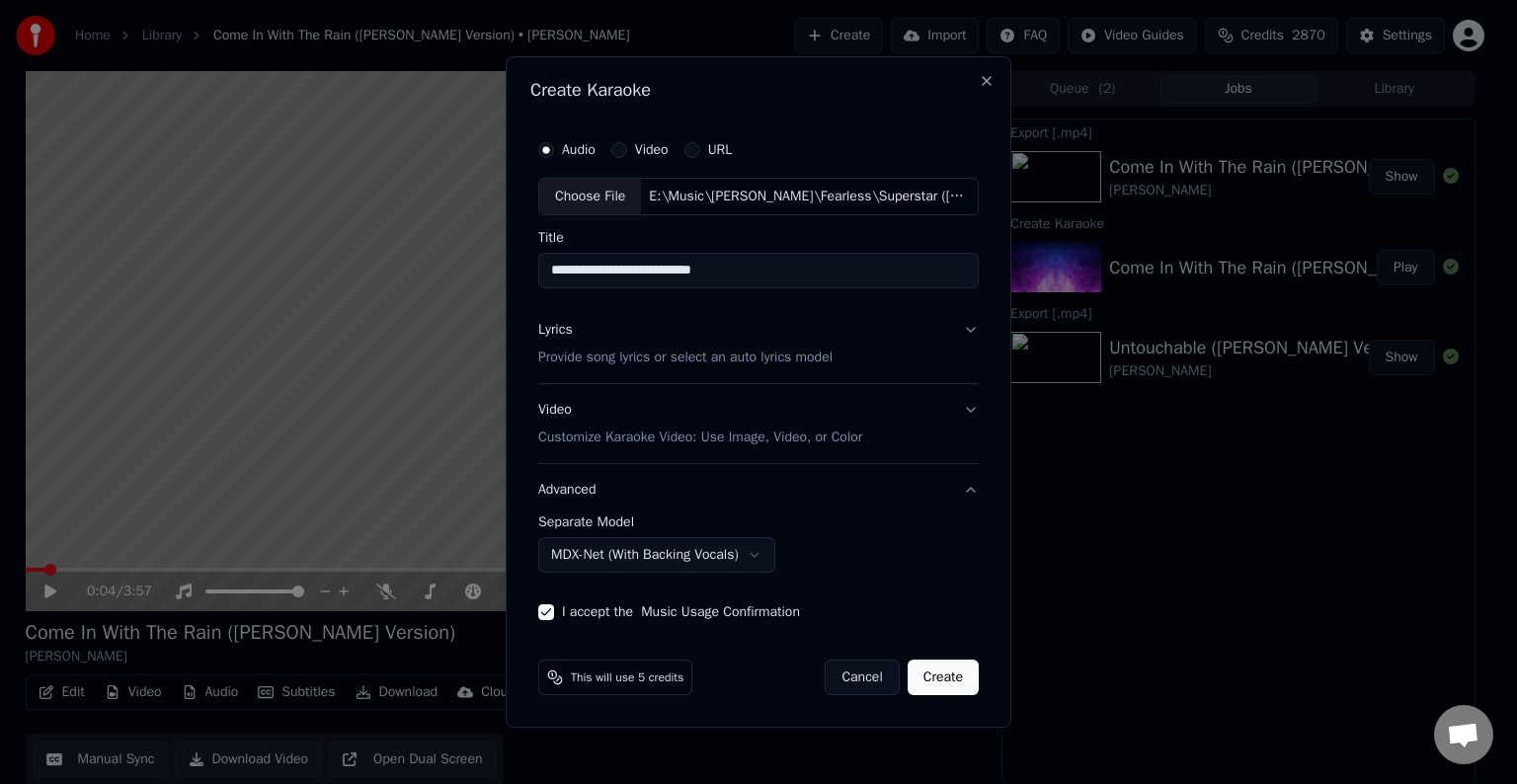 click on "Create" at bounding box center (943, 677) 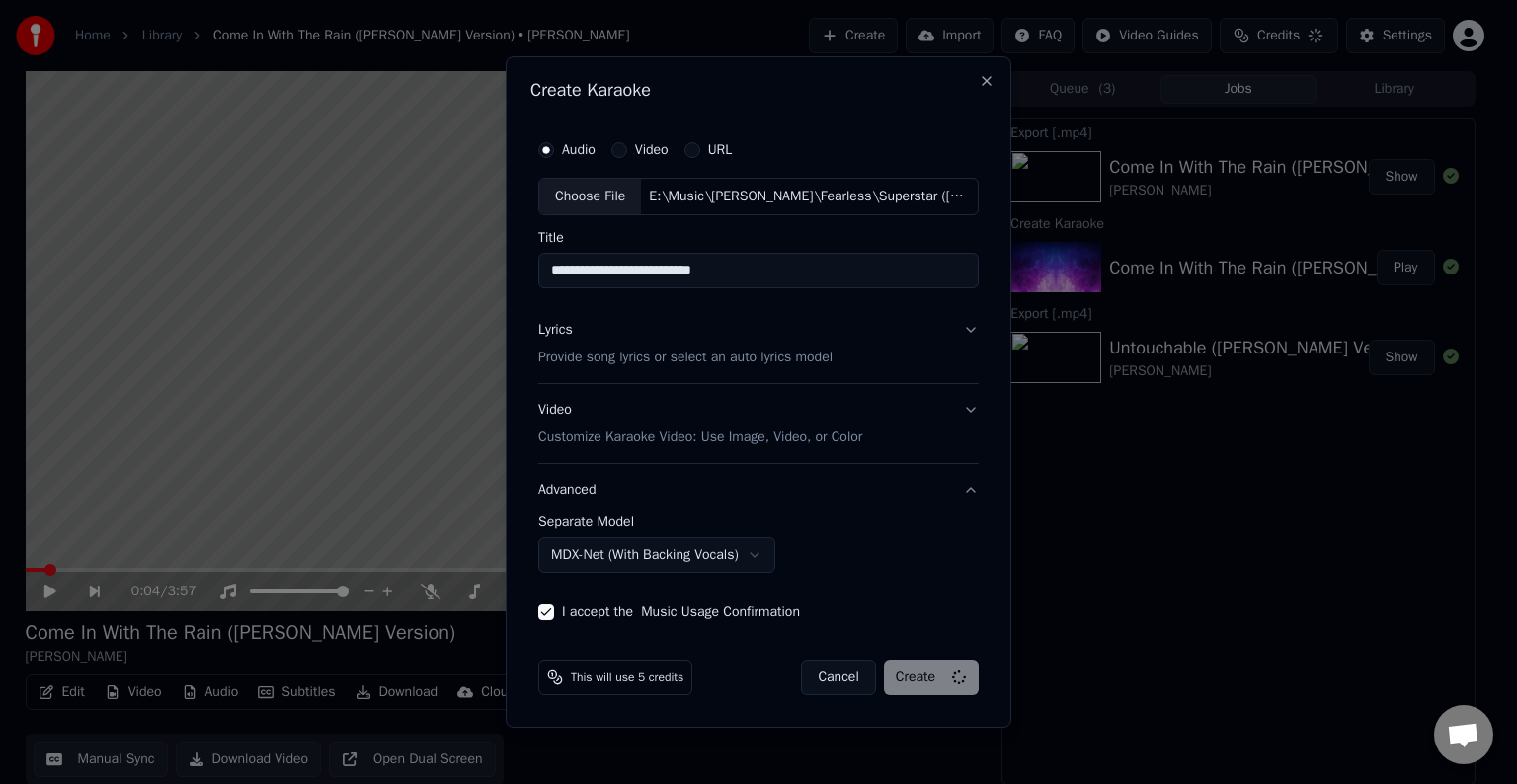 select on "******" 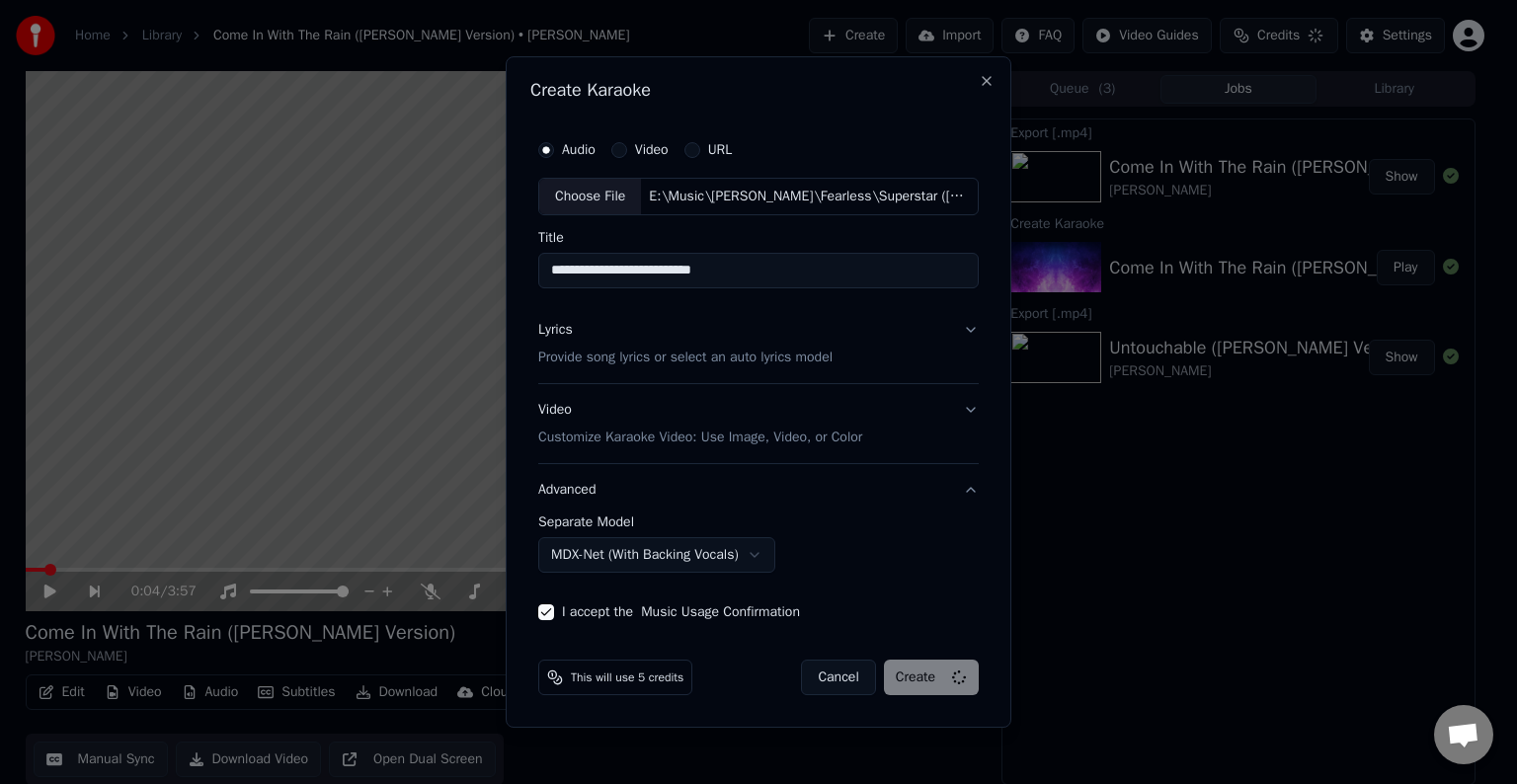 type 